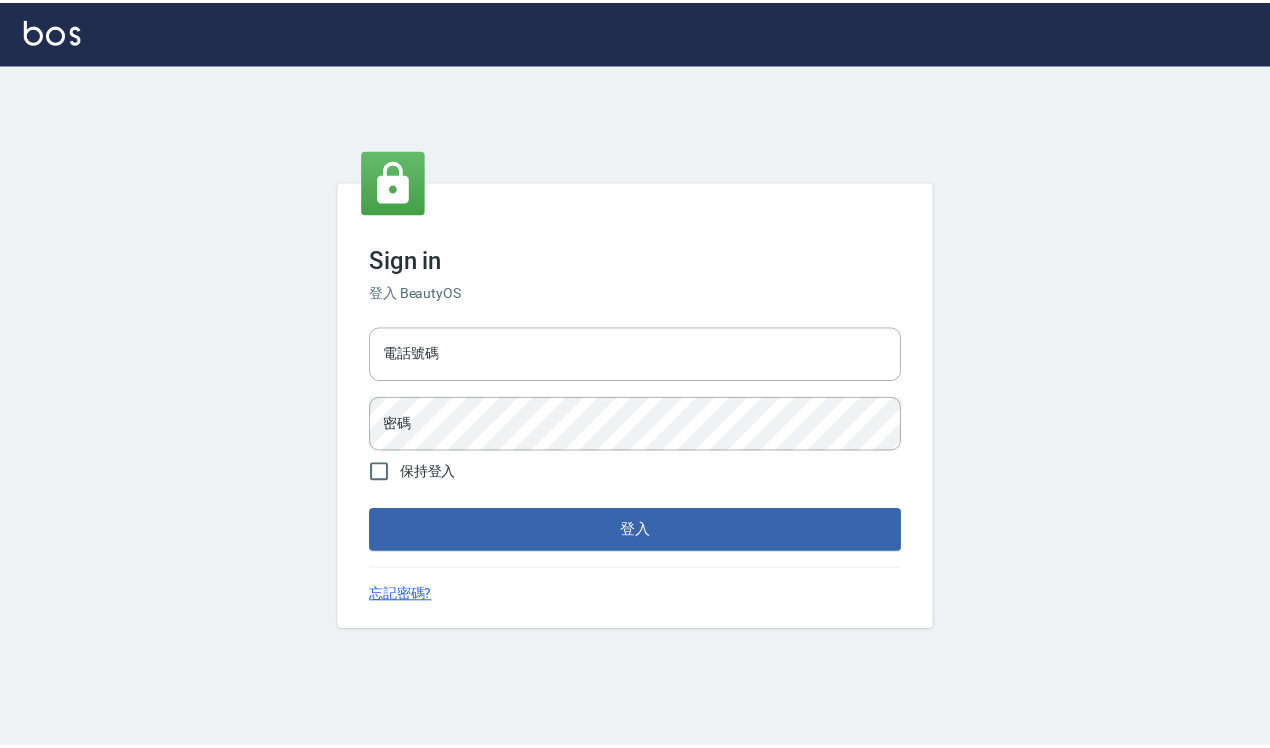 scroll, scrollTop: 0, scrollLeft: 0, axis: both 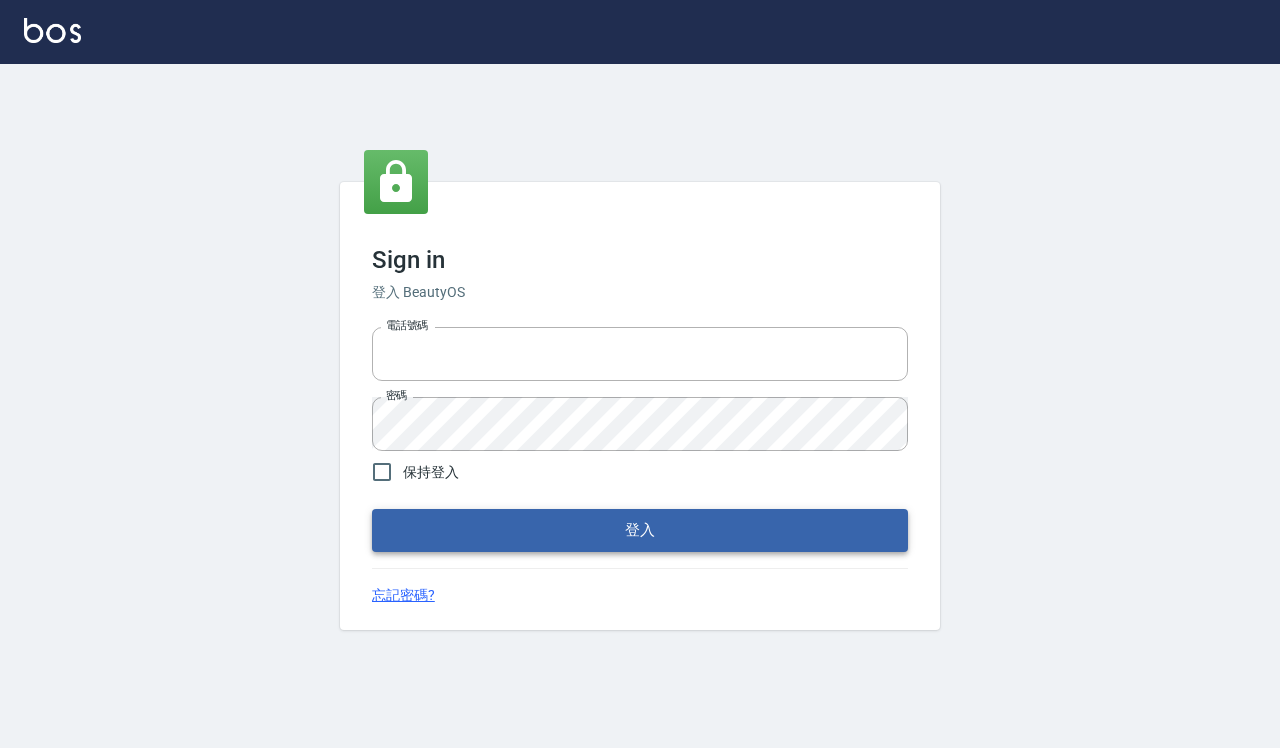 type on "[PHONE]" 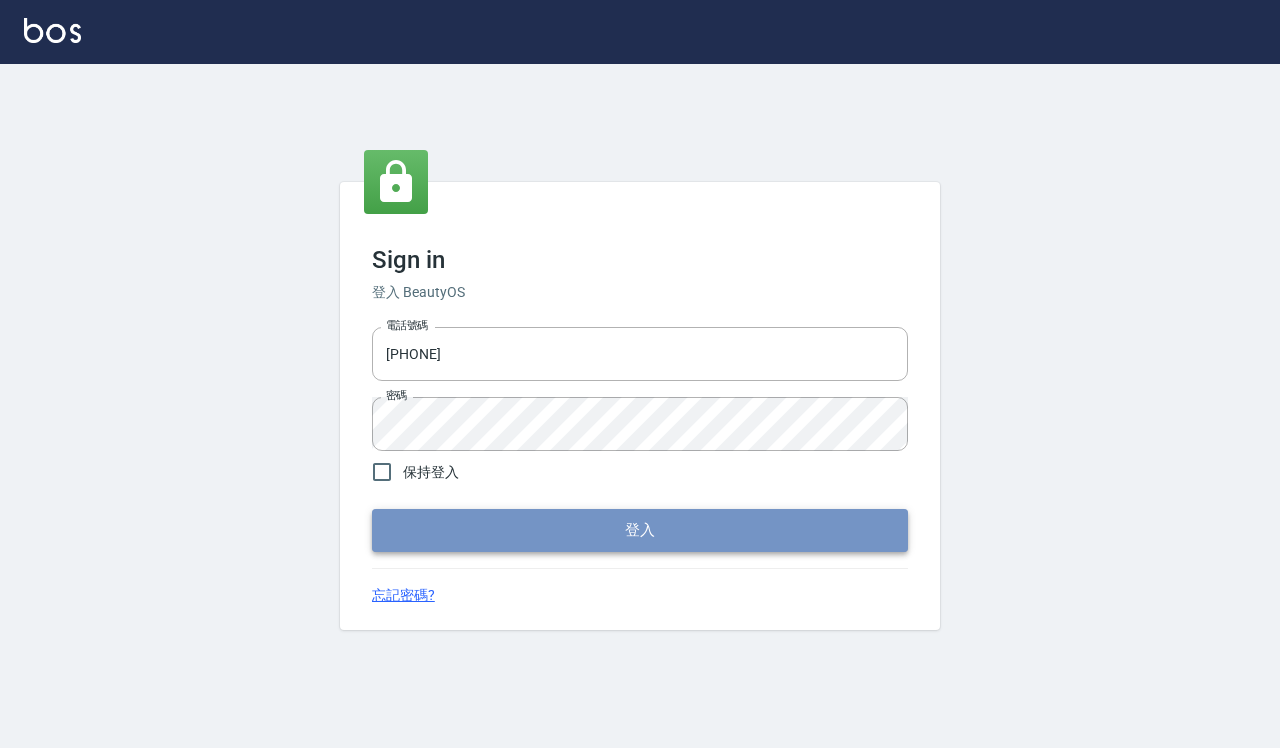 click on "登入" at bounding box center (640, 530) 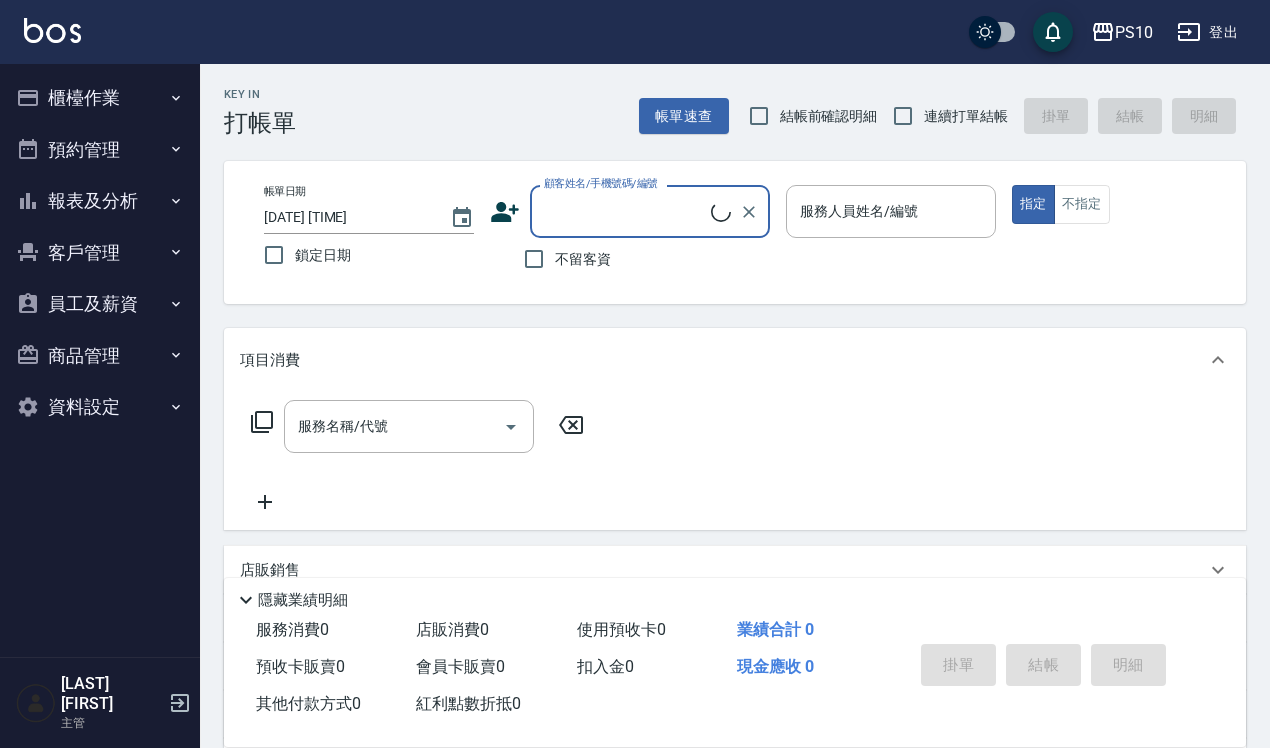 click on "櫃檯作業" at bounding box center (100, 98) 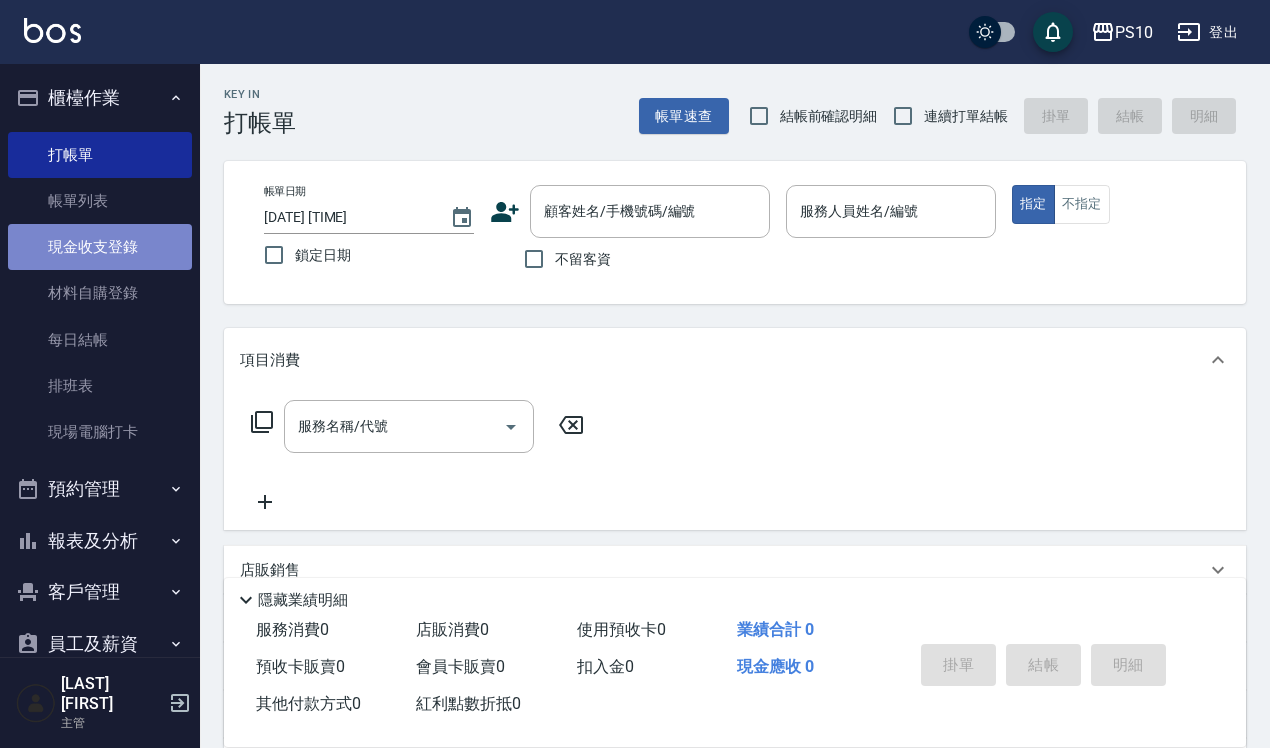 click on "現金收支登錄" at bounding box center (100, 247) 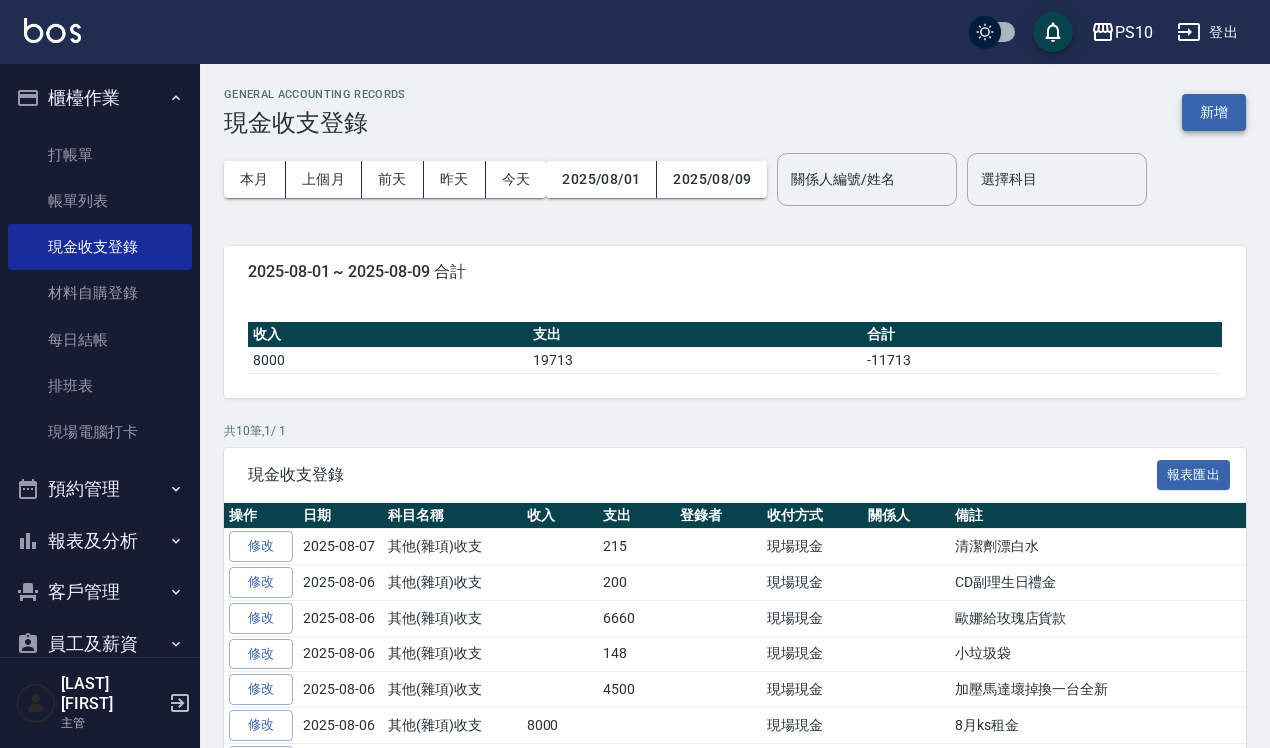 click on "新增" at bounding box center [1214, 112] 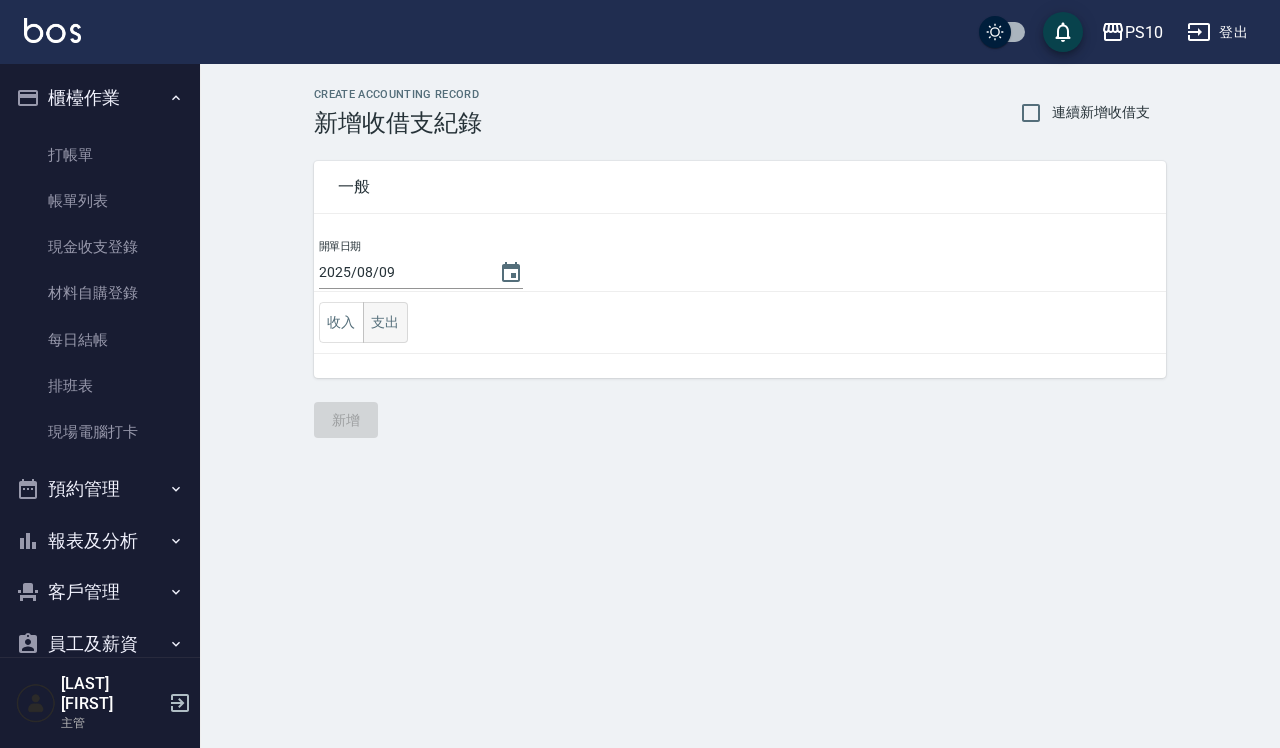 click on "支出" at bounding box center [385, 322] 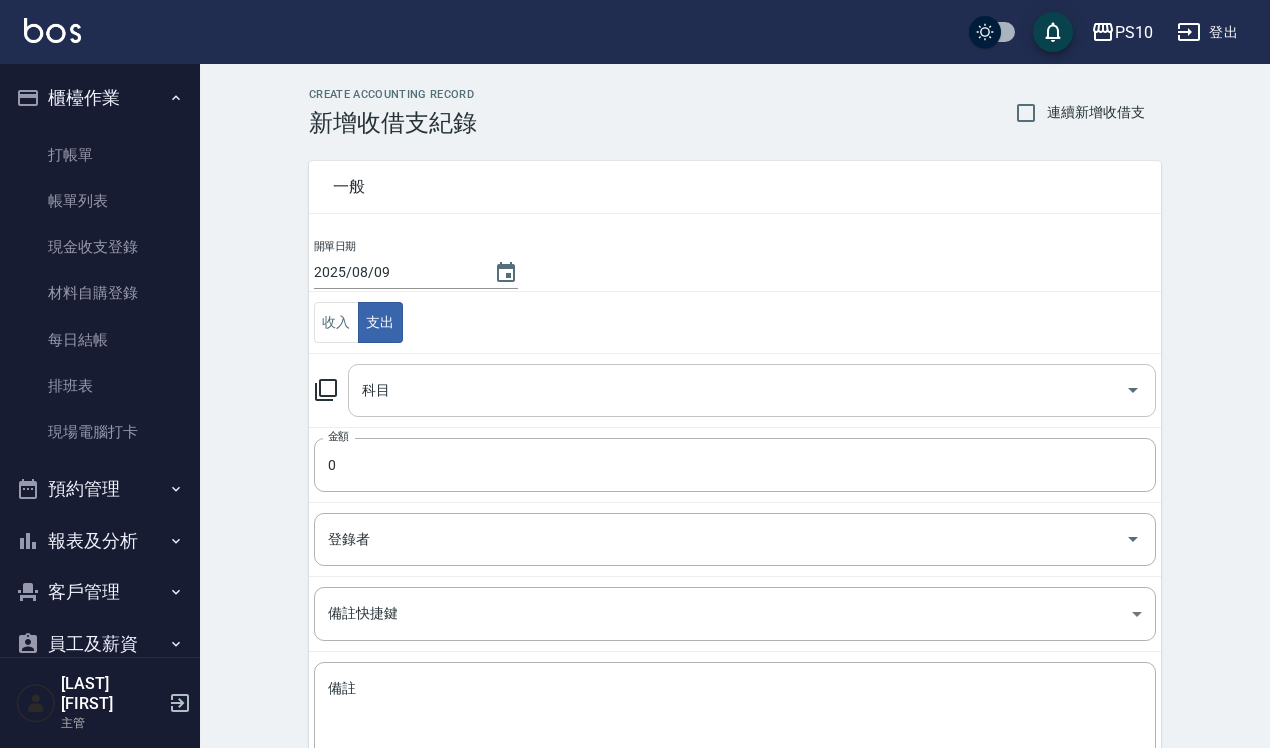 click on "科目" at bounding box center [737, 390] 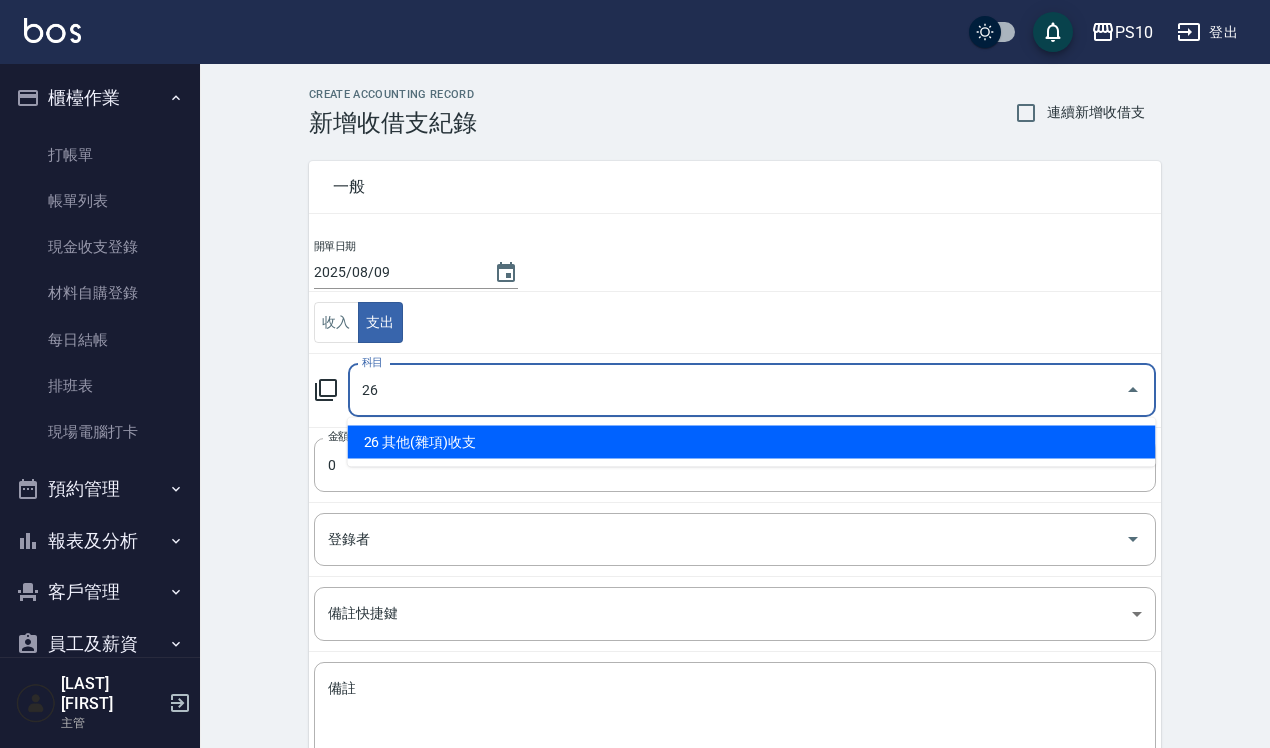 click on "26 其他(雜項)收支" at bounding box center [752, 442] 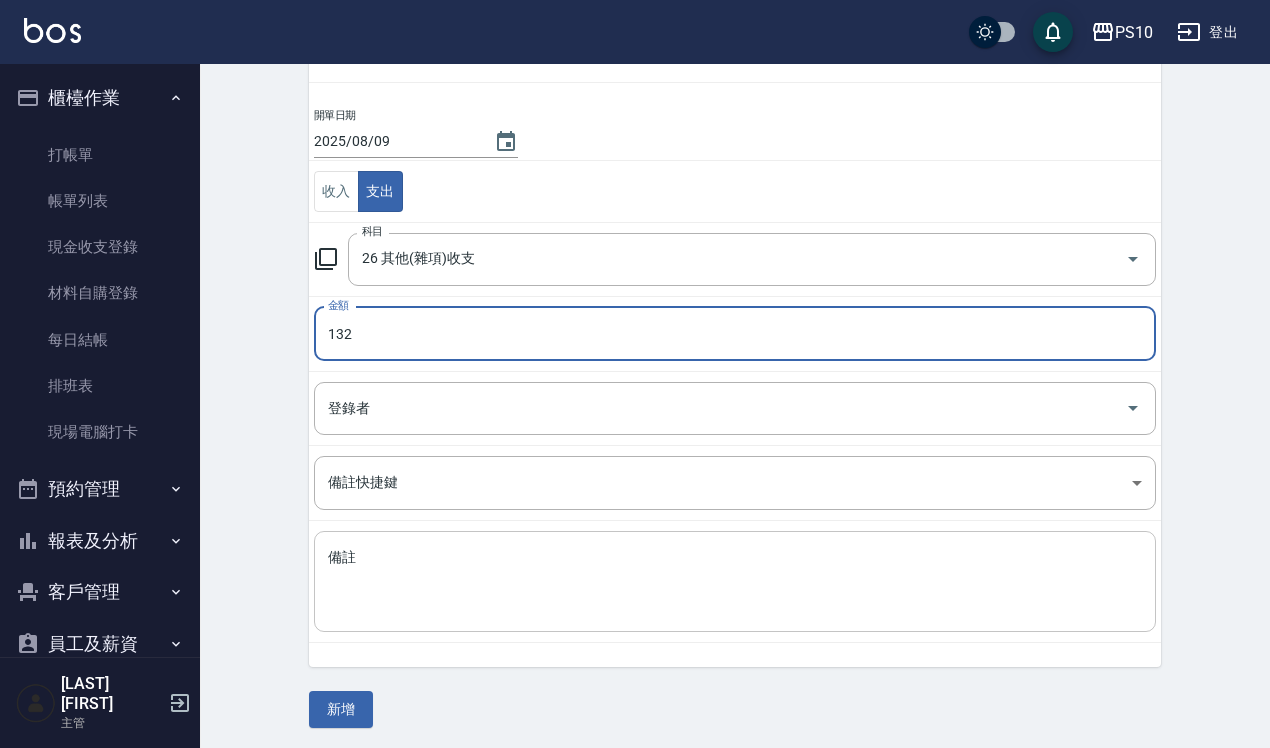 scroll, scrollTop: 136, scrollLeft: 0, axis: vertical 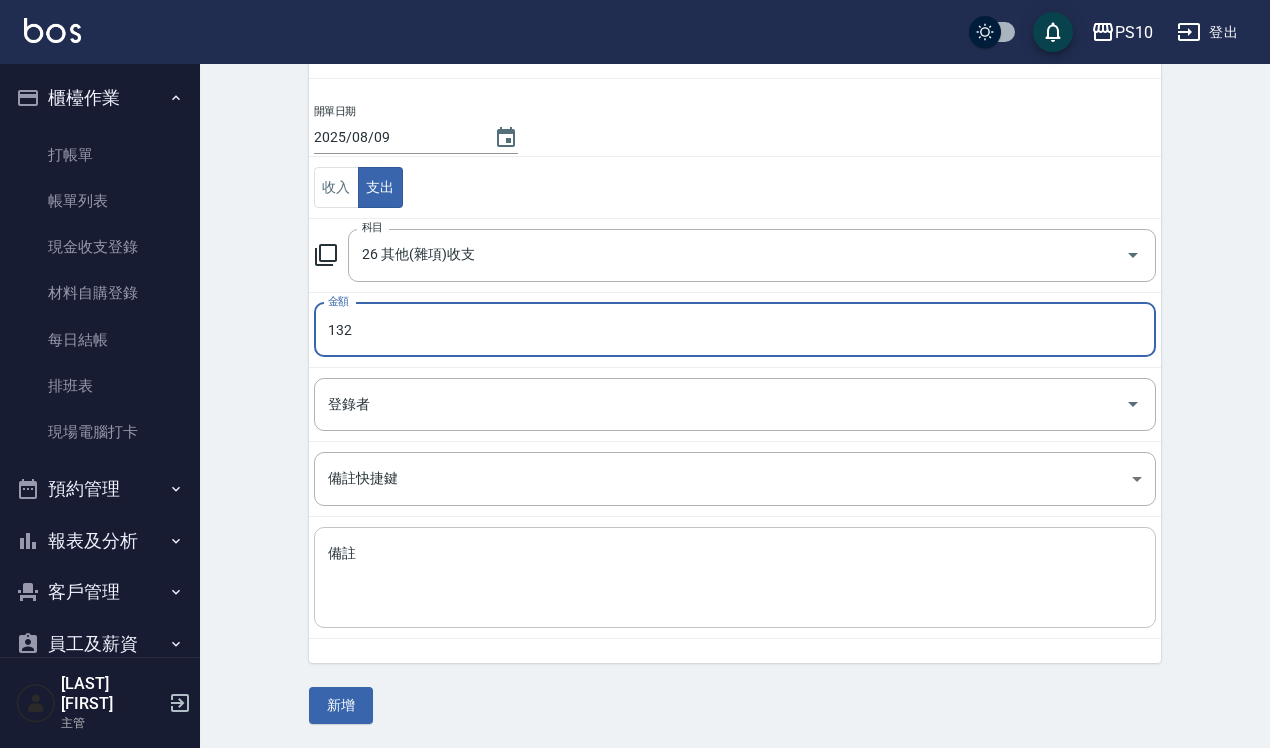 type on "132" 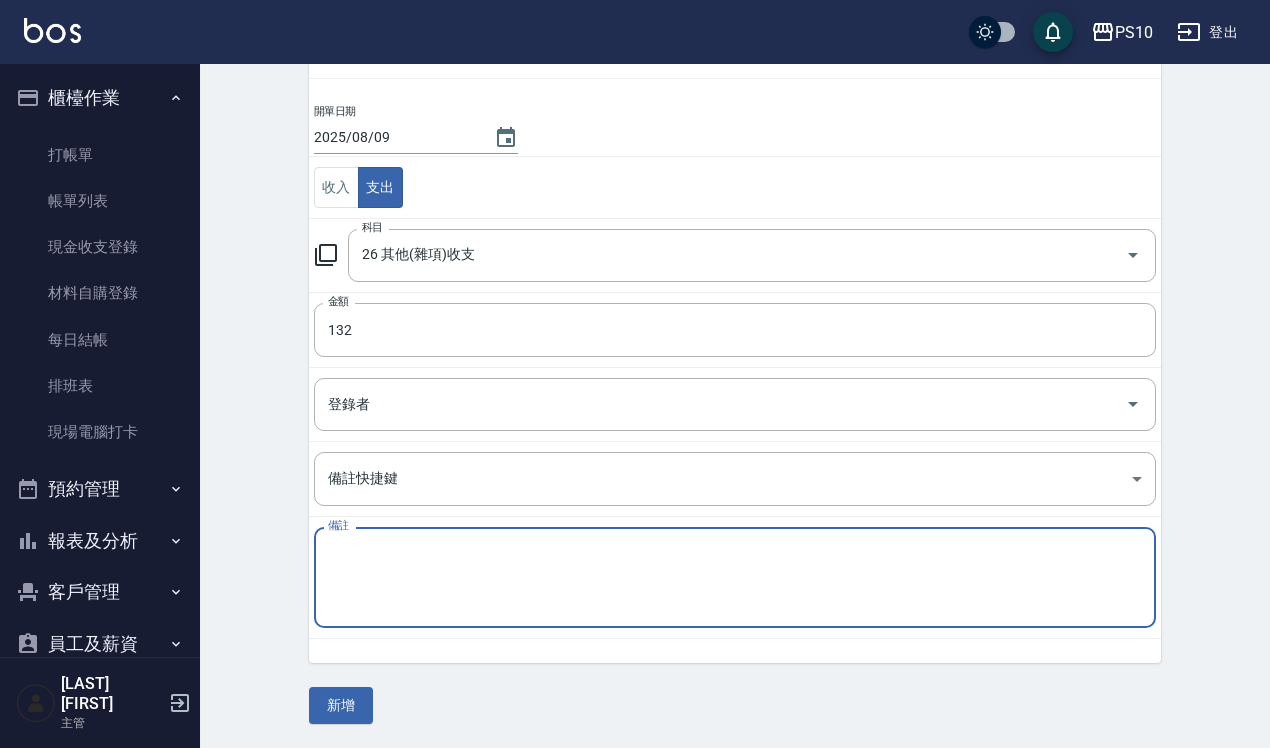 click on "備註" at bounding box center [735, 578] 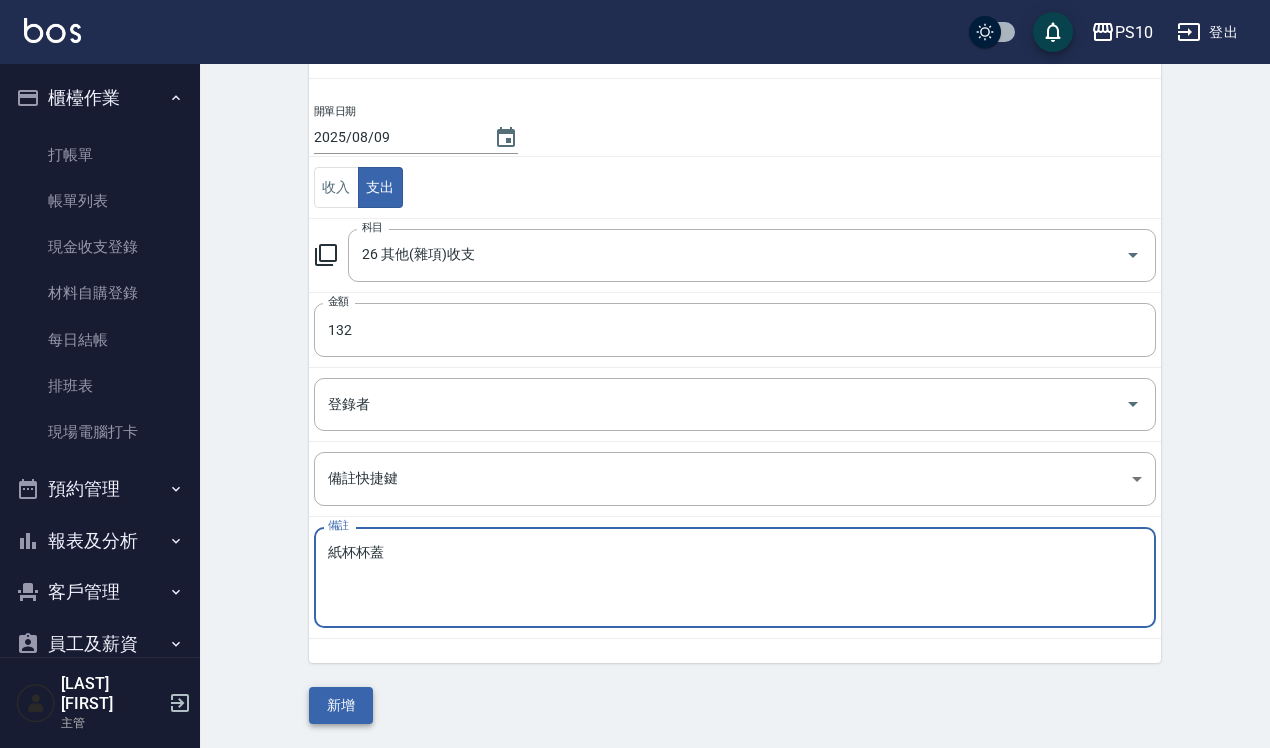 type on "紙杯杯蓋" 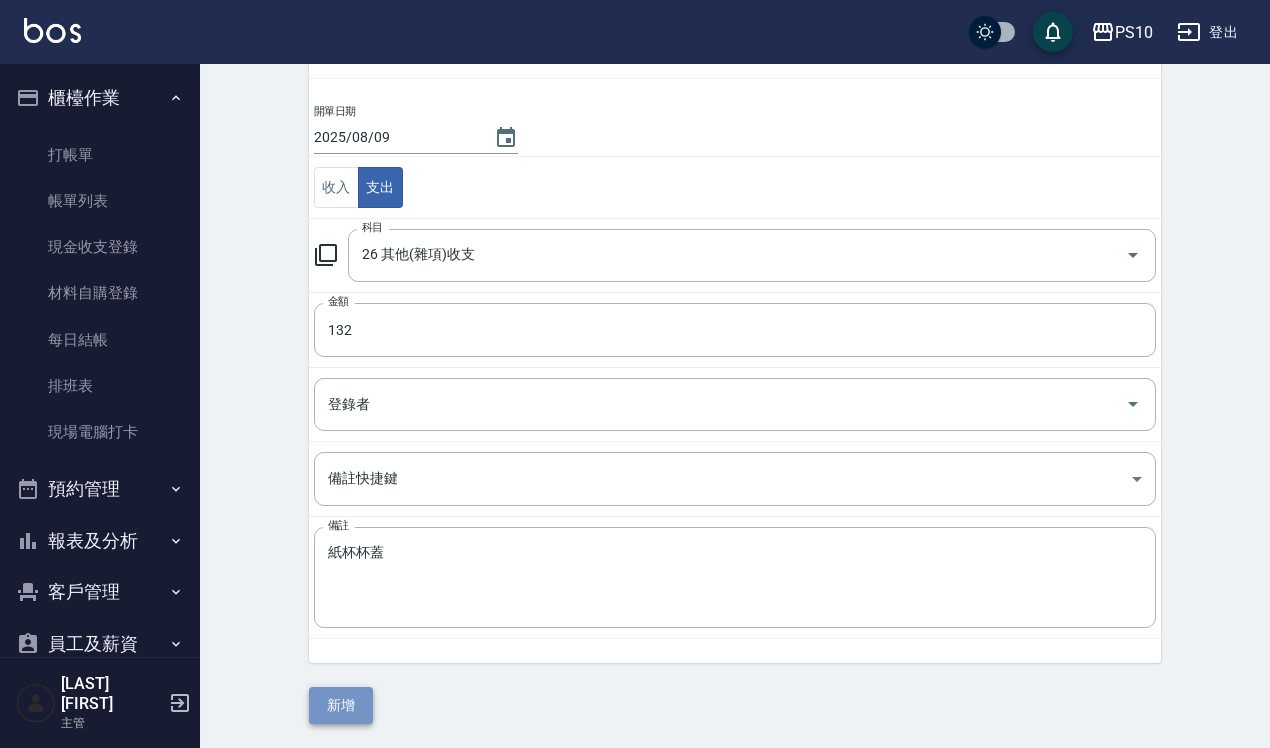 click on "新增" at bounding box center (341, 705) 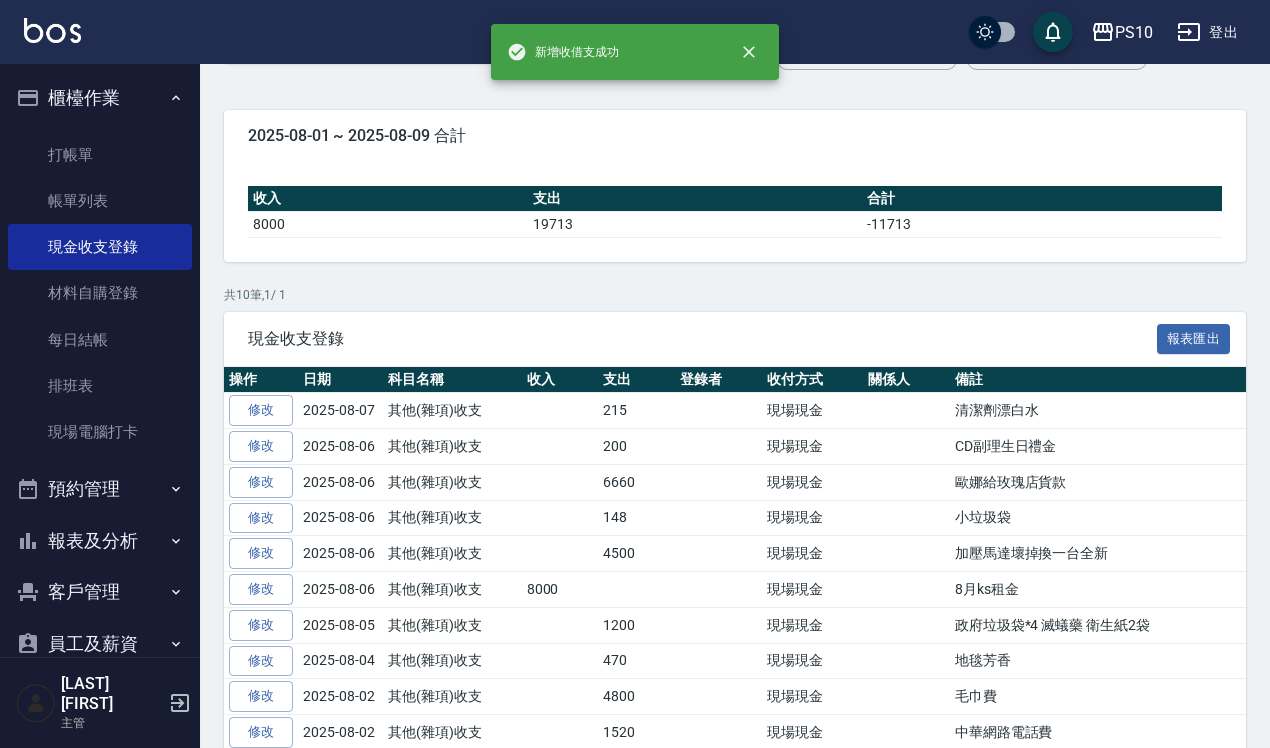 scroll, scrollTop: 0, scrollLeft: 0, axis: both 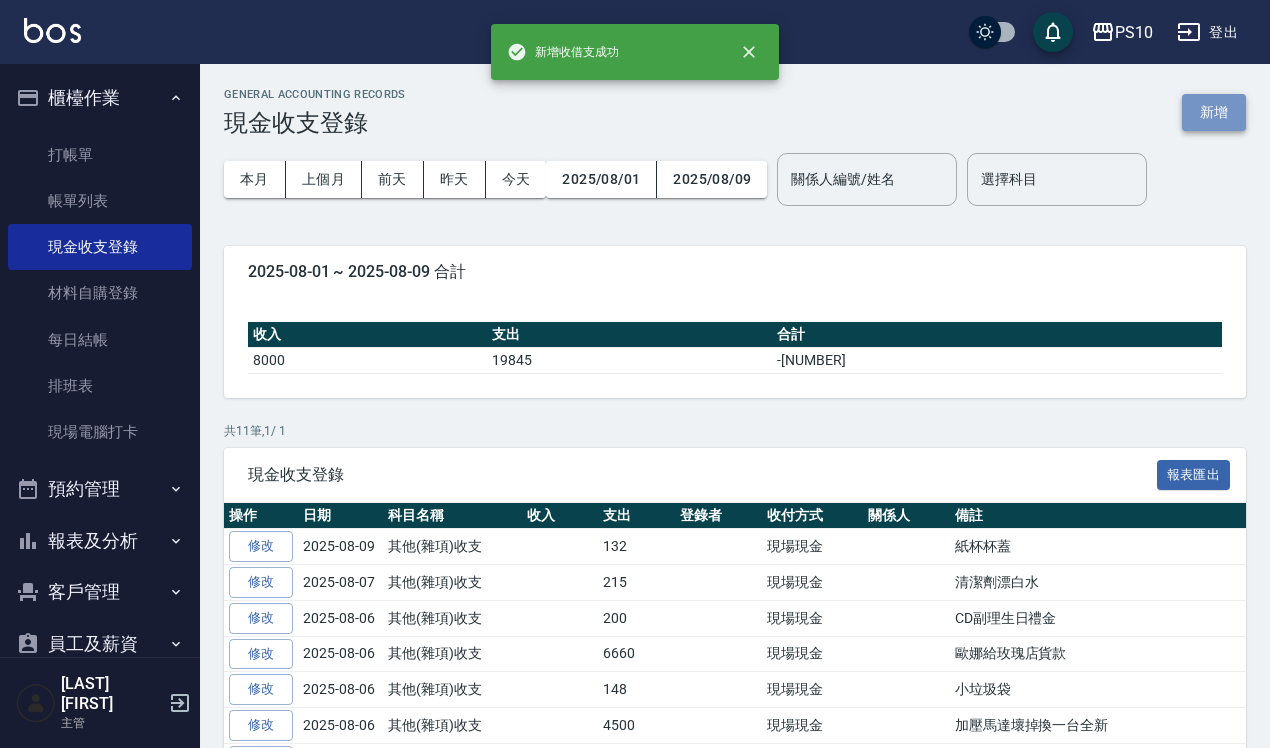 click on "新增" at bounding box center (1214, 112) 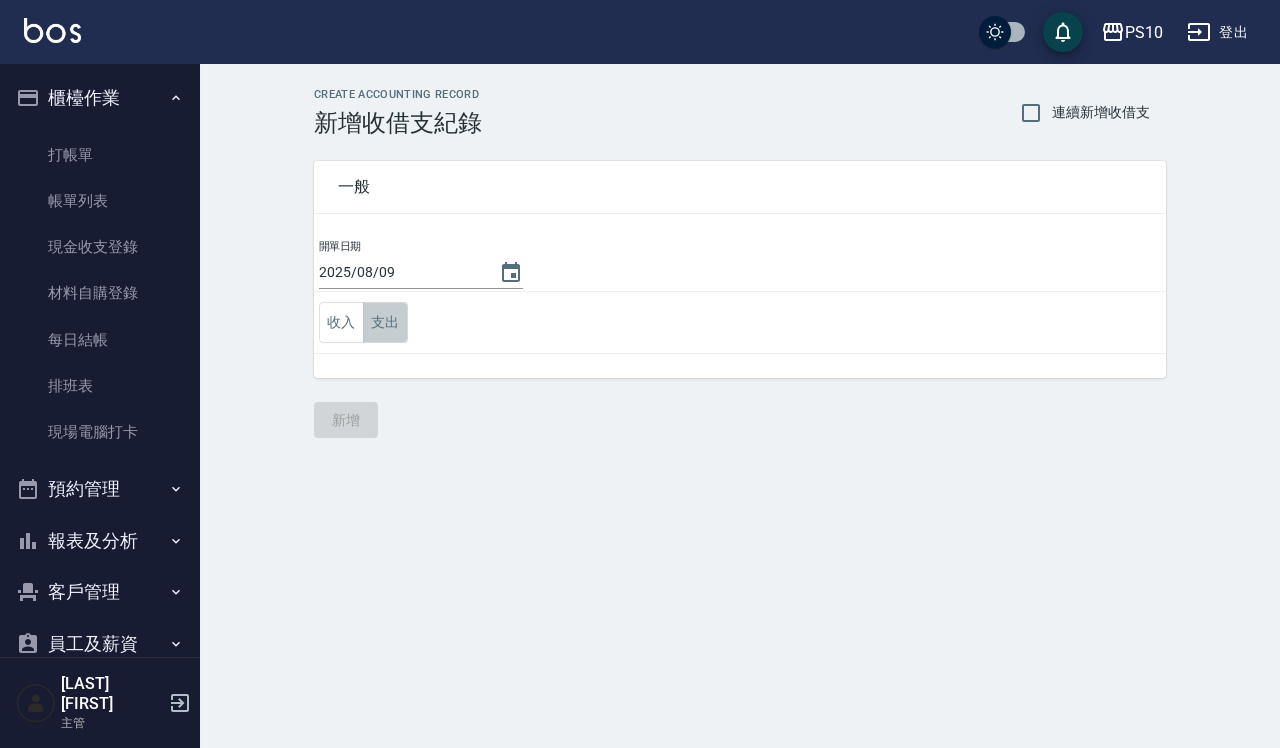 click on "支出" at bounding box center (385, 322) 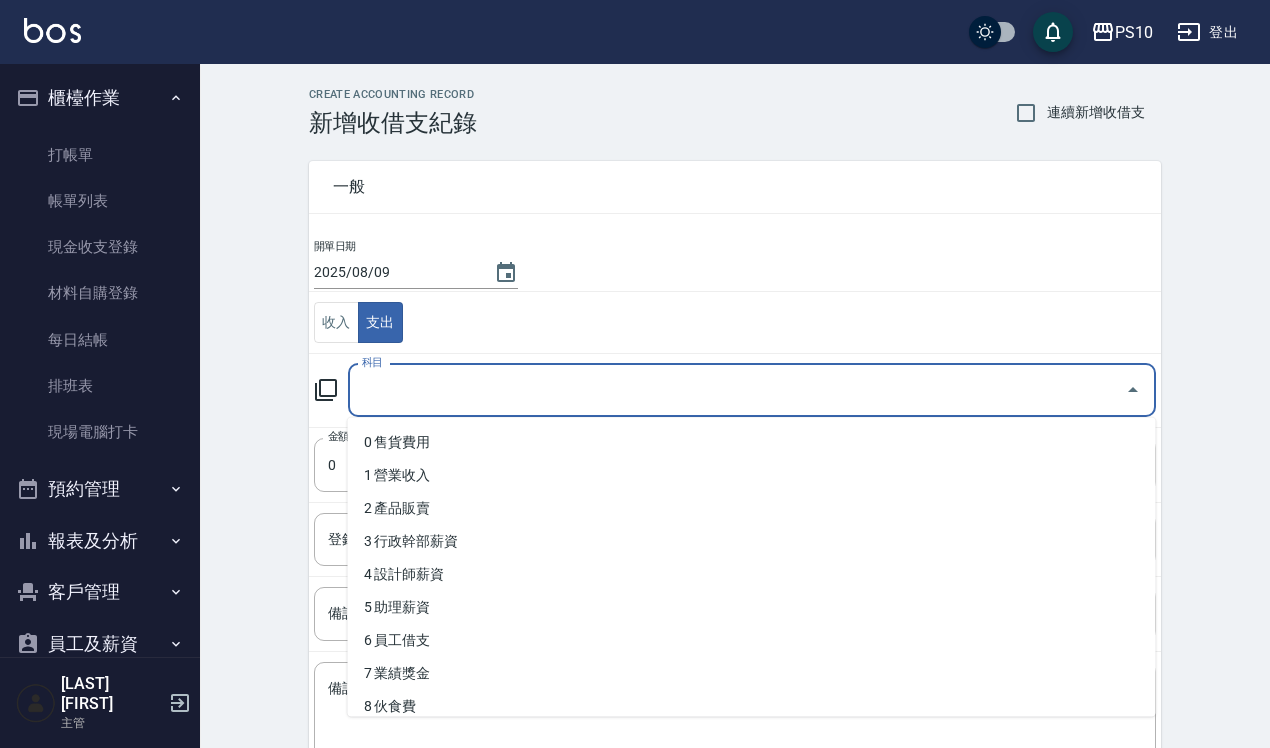 click on "科目" at bounding box center (737, 390) 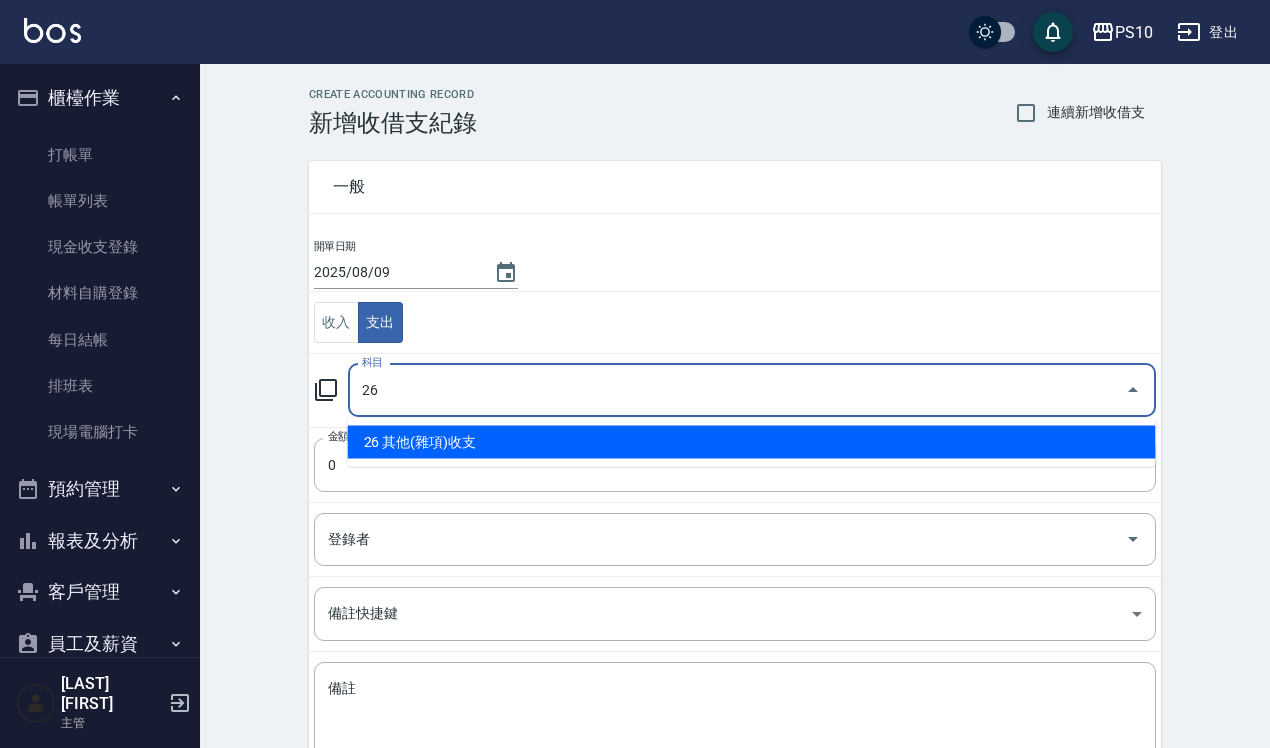 click on "26 其他(雜項)收支" at bounding box center [752, 442] 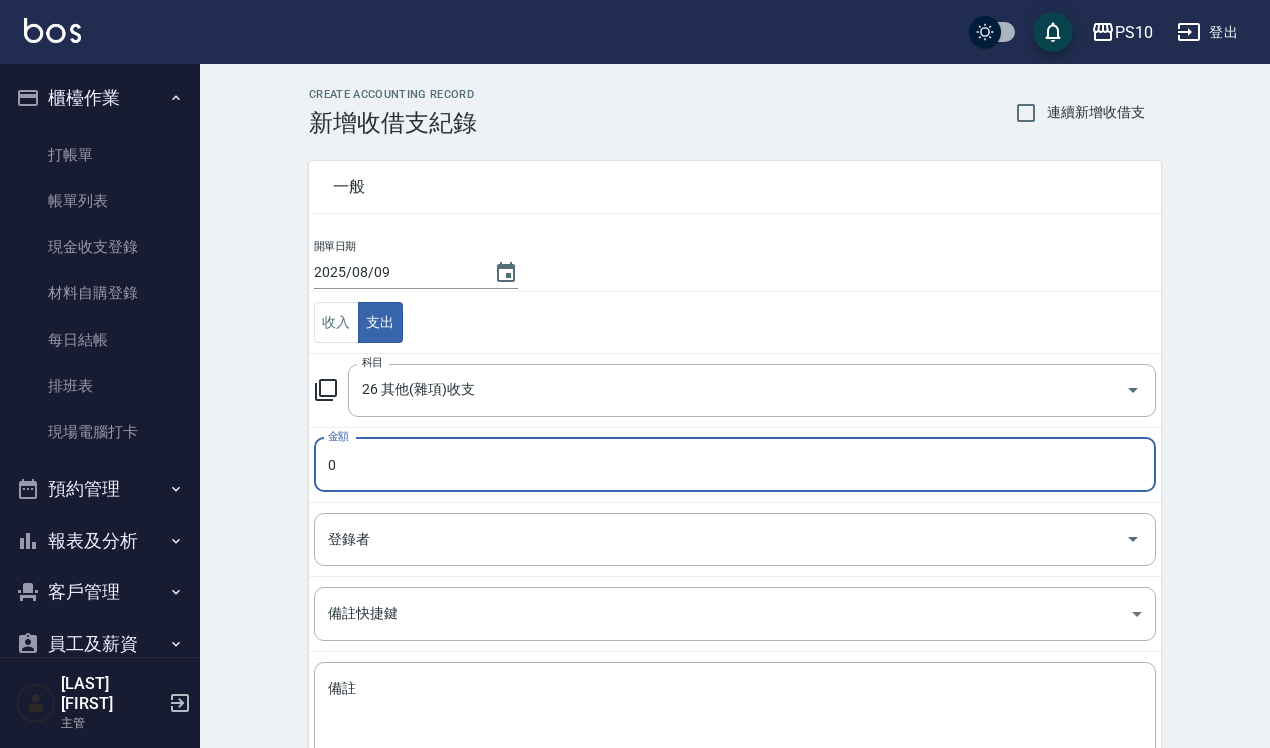 click on "0" at bounding box center (735, 465) 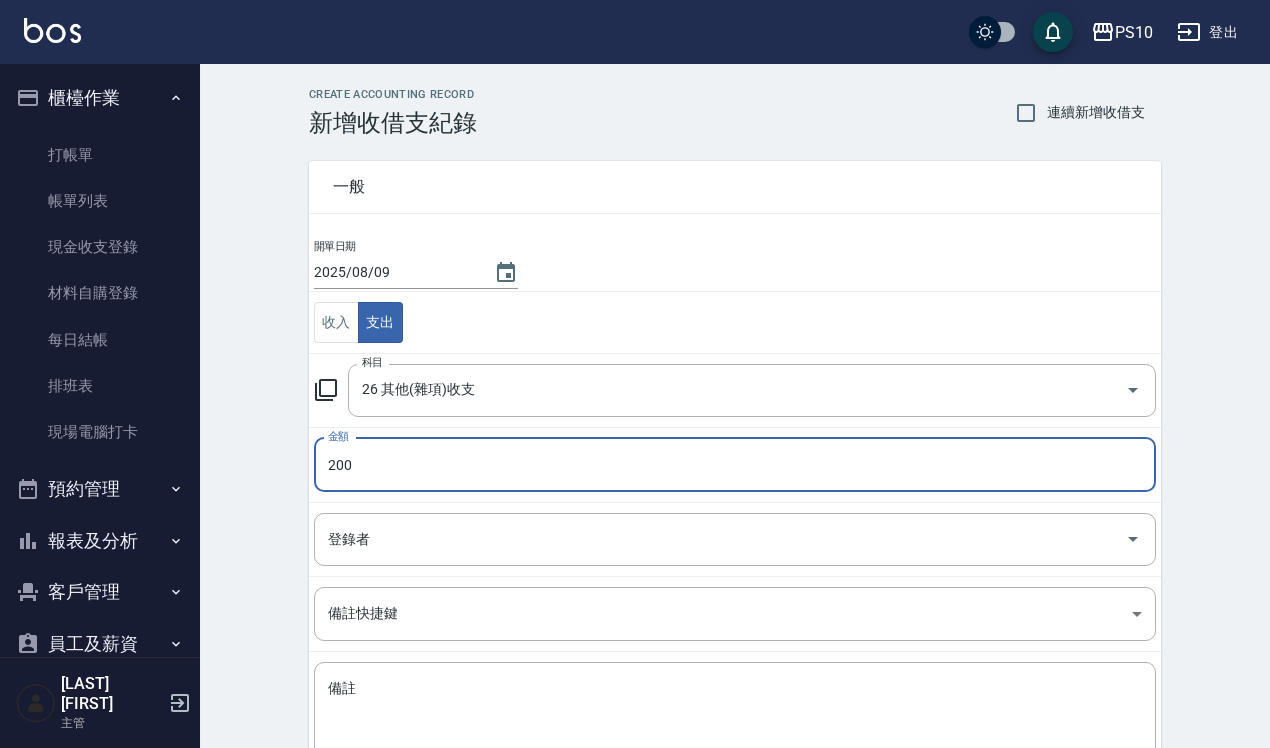 type on "200" 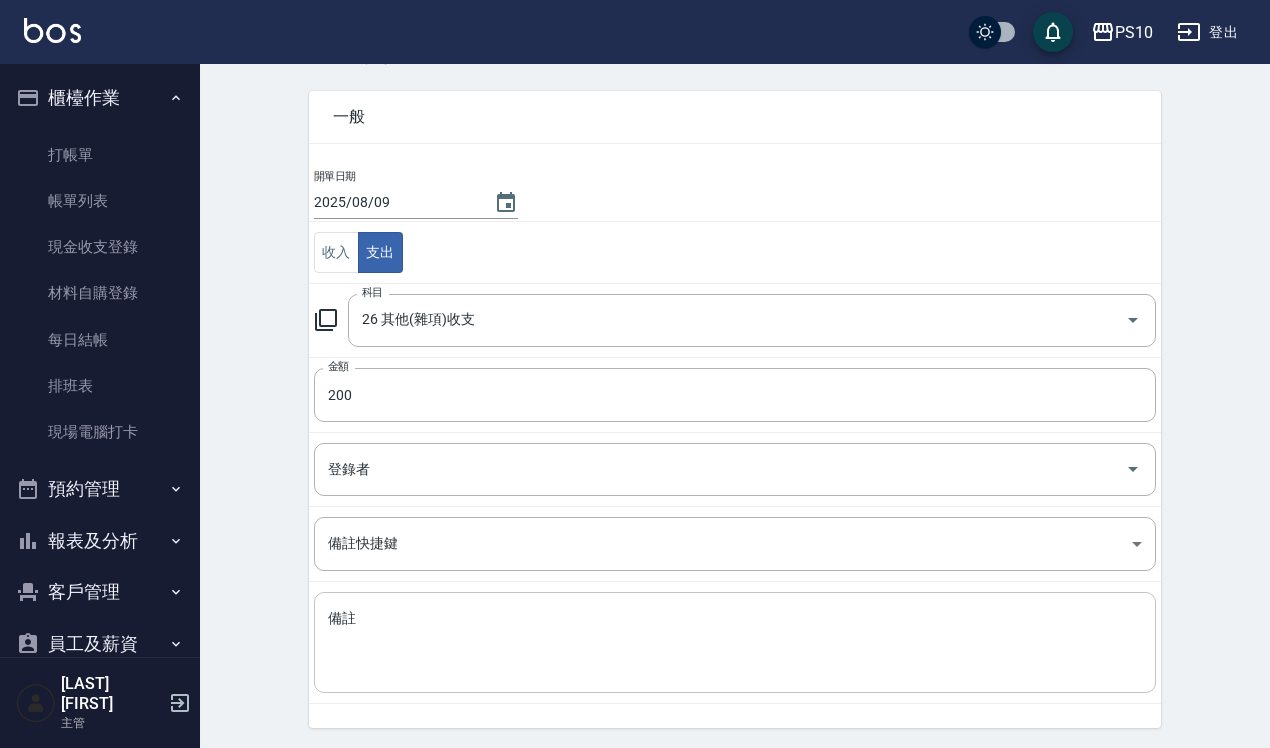 scroll, scrollTop: 136, scrollLeft: 0, axis: vertical 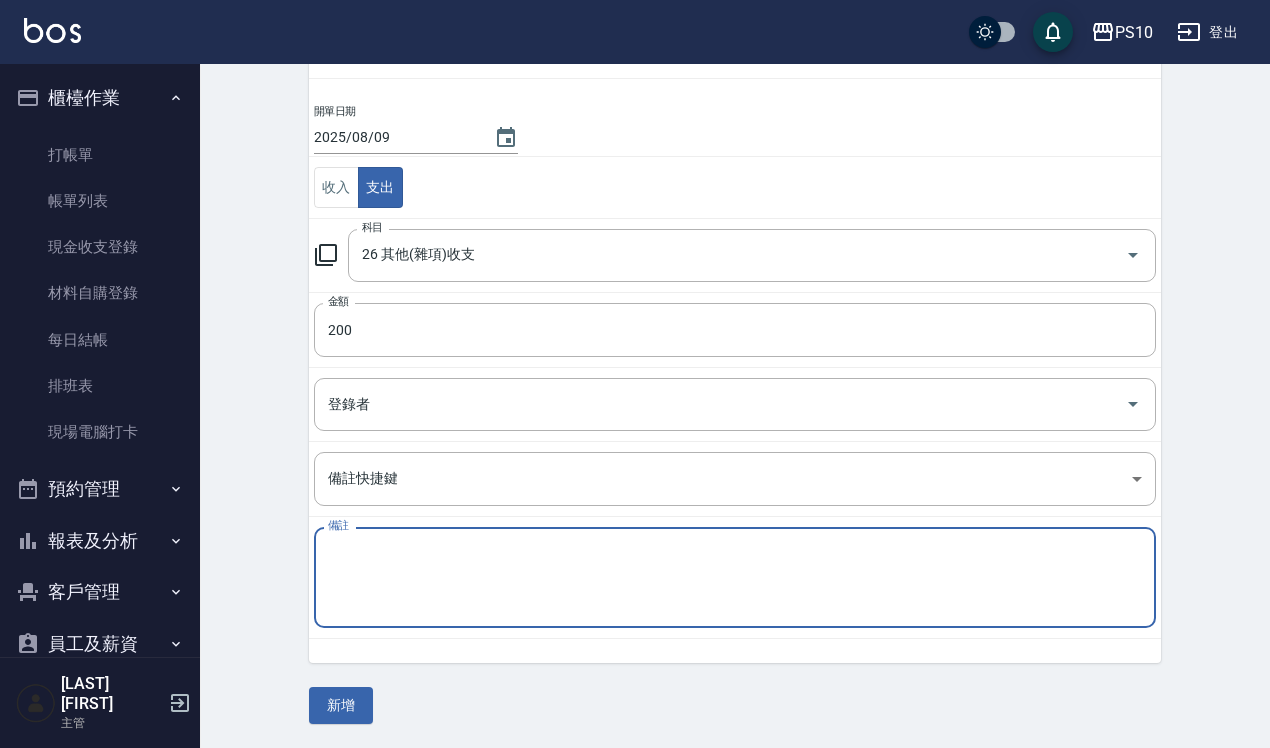 click on "備註" at bounding box center (735, 578) 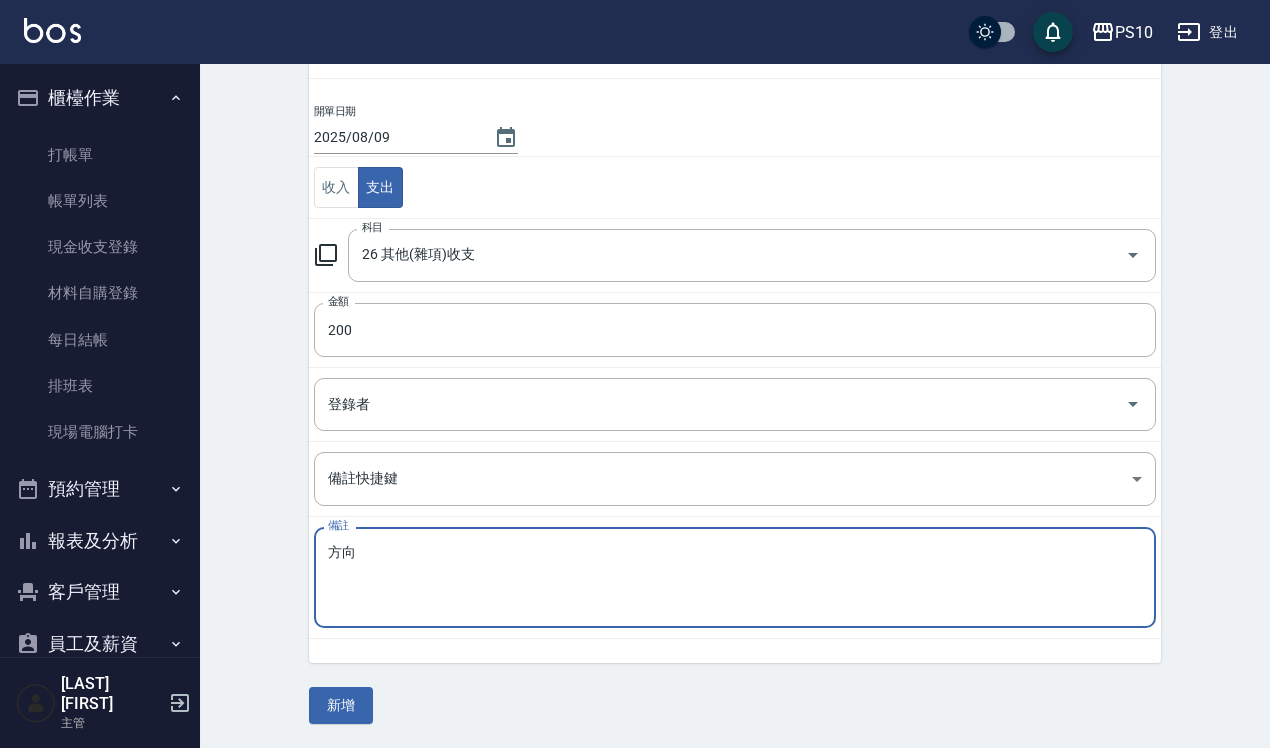 type on "方" 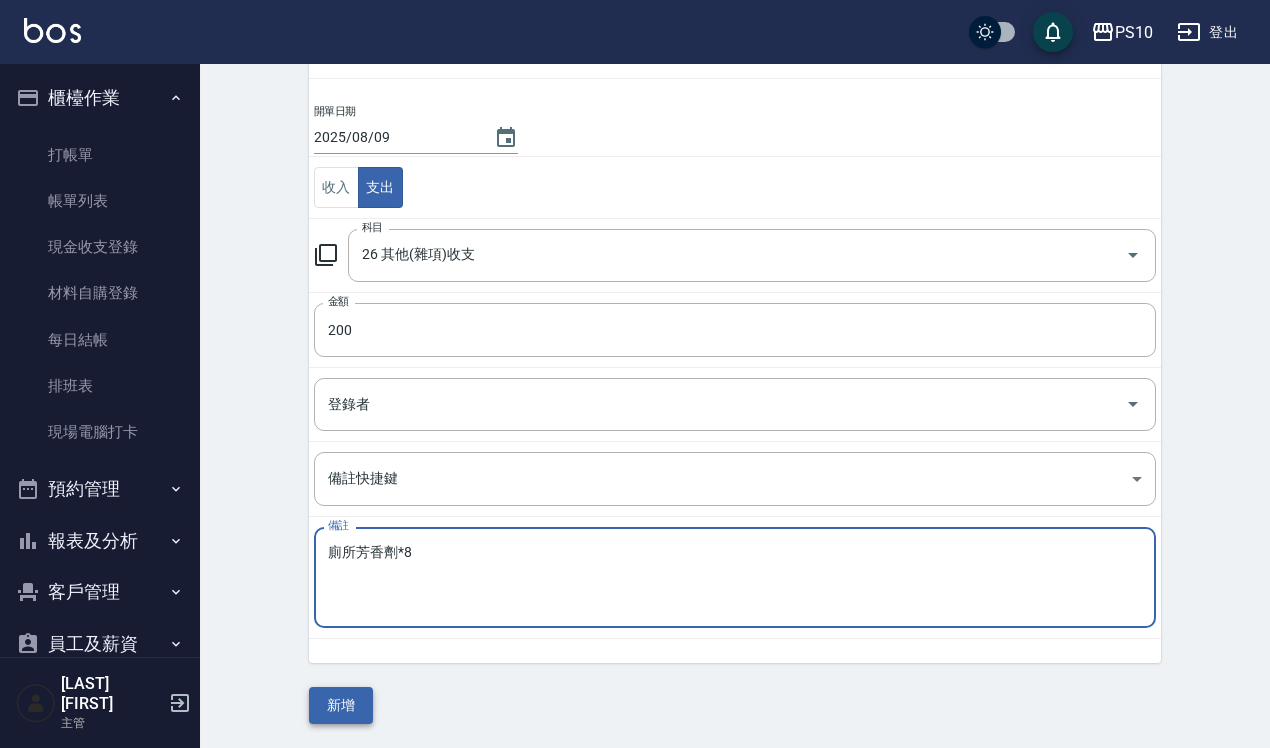 type on "廁所芳香劑*8" 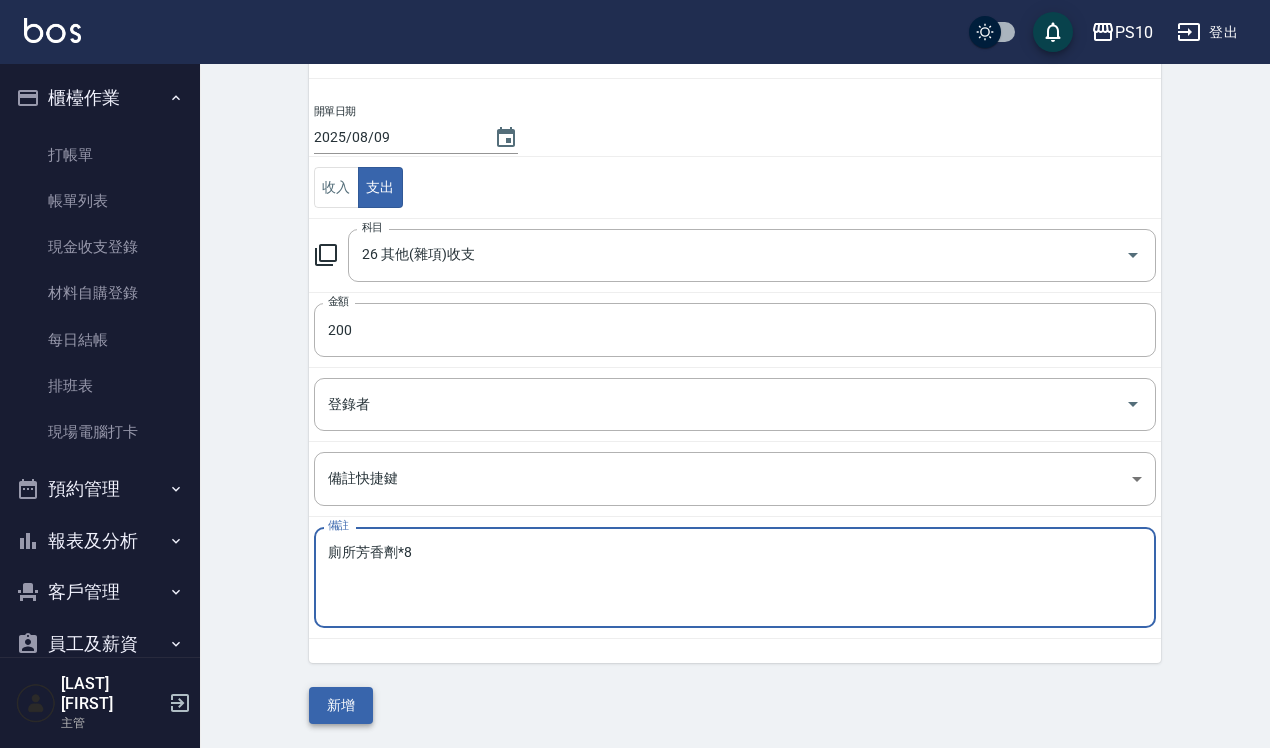 click on "新增" at bounding box center (341, 705) 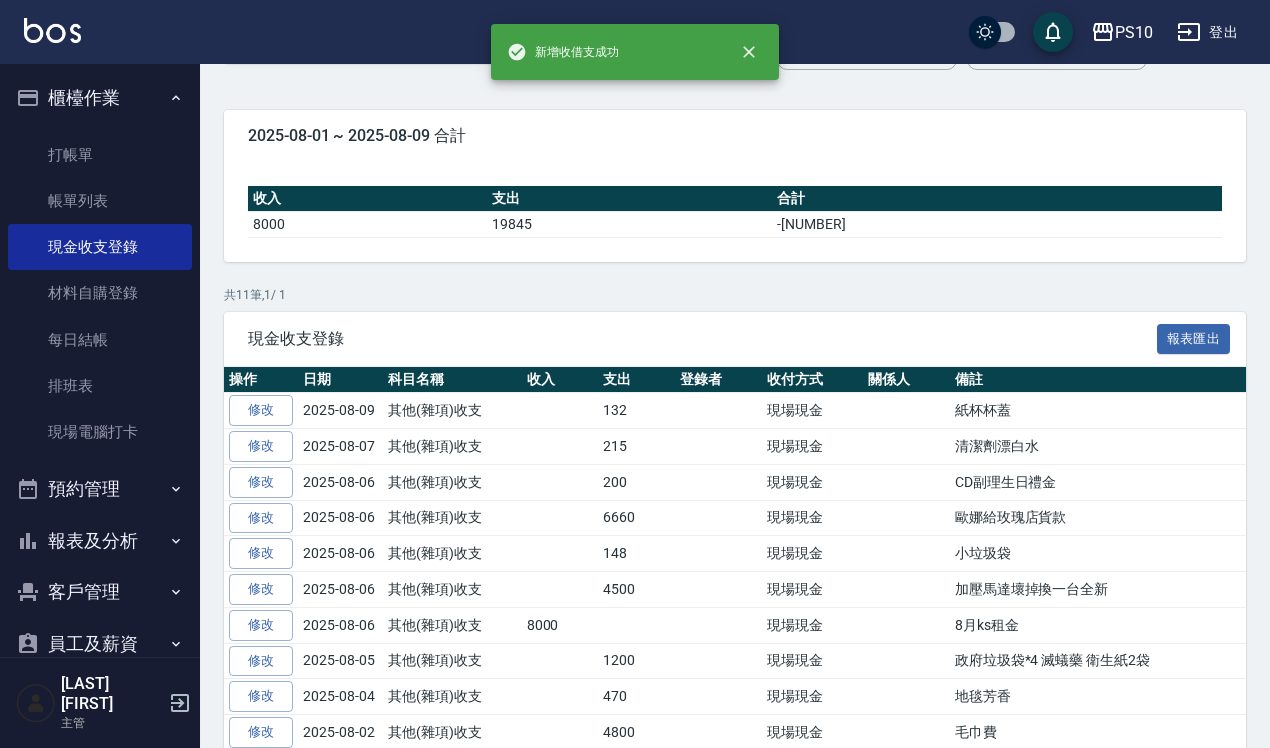 scroll, scrollTop: 0, scrollLeft: 0, axis: both 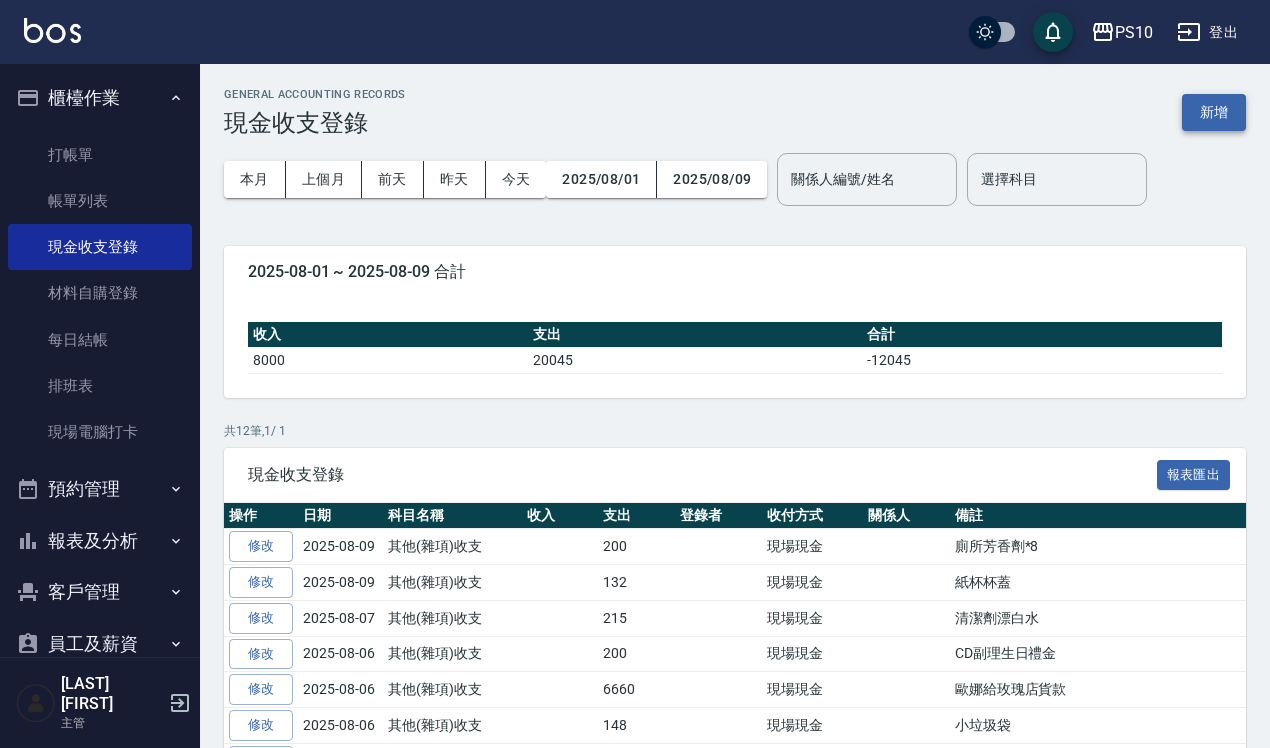 click on "新增" at bounding box center [1214, 112] 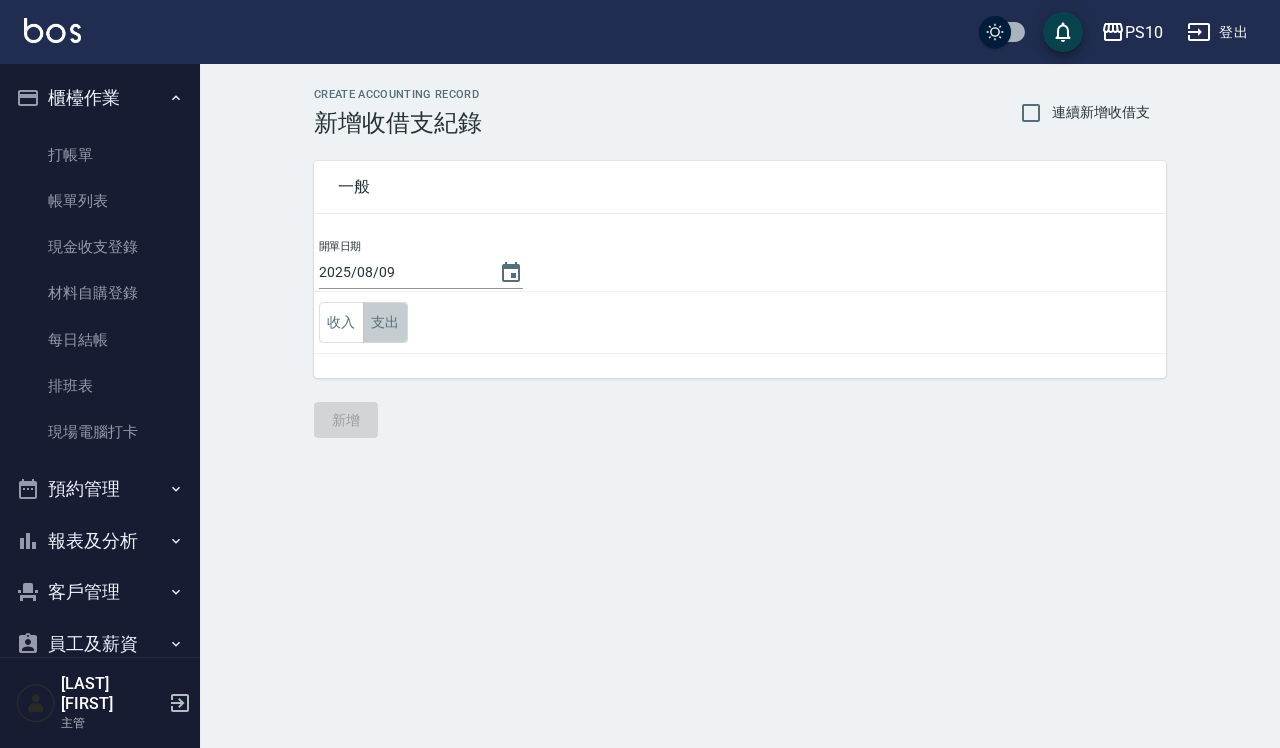 click on "支出" at bounding box center [385, 322] 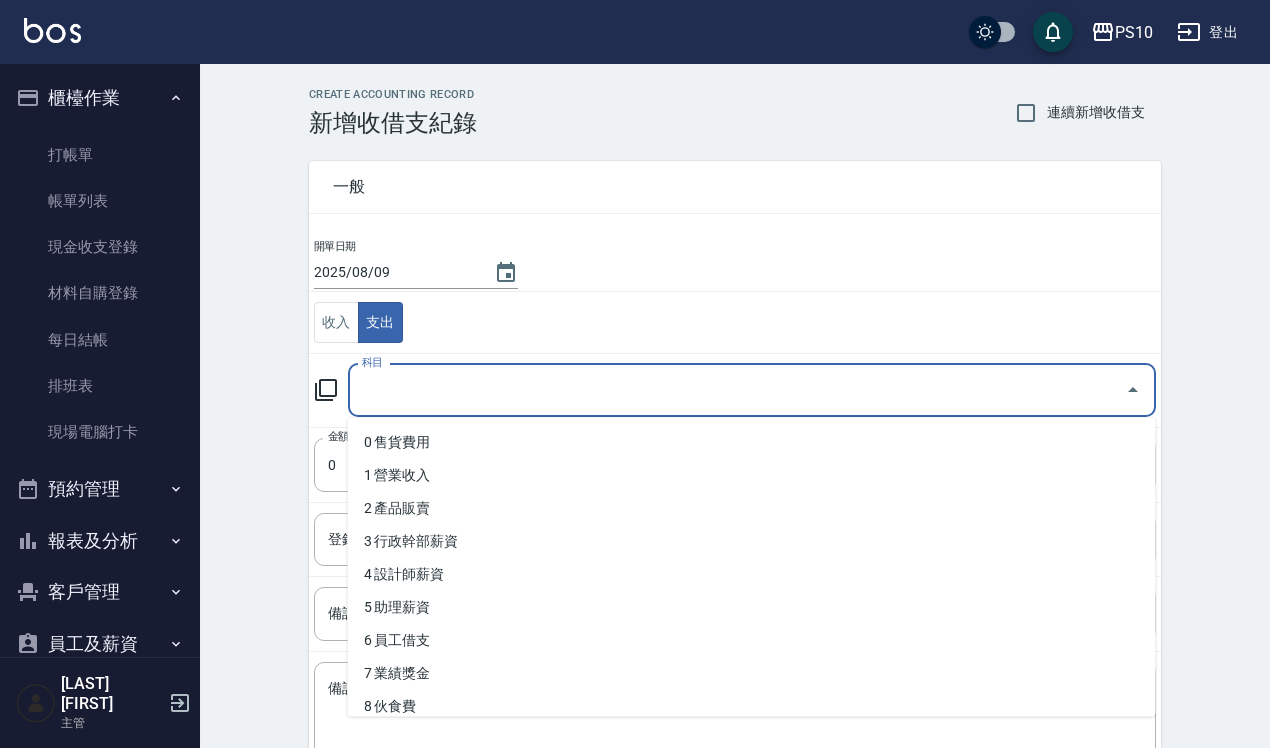 click on "科目" at bounding box center (737, 390) 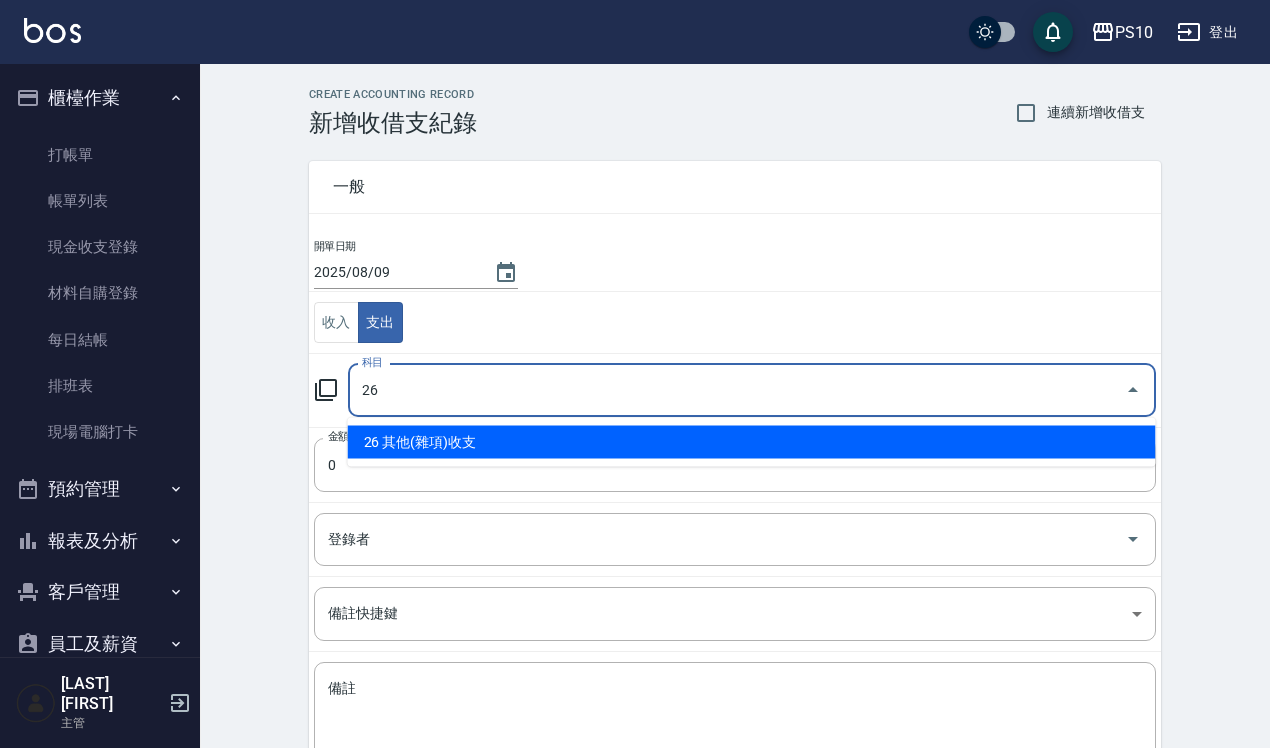 click on "26 其他(雜項)收支" at bounding box center (752, 442) 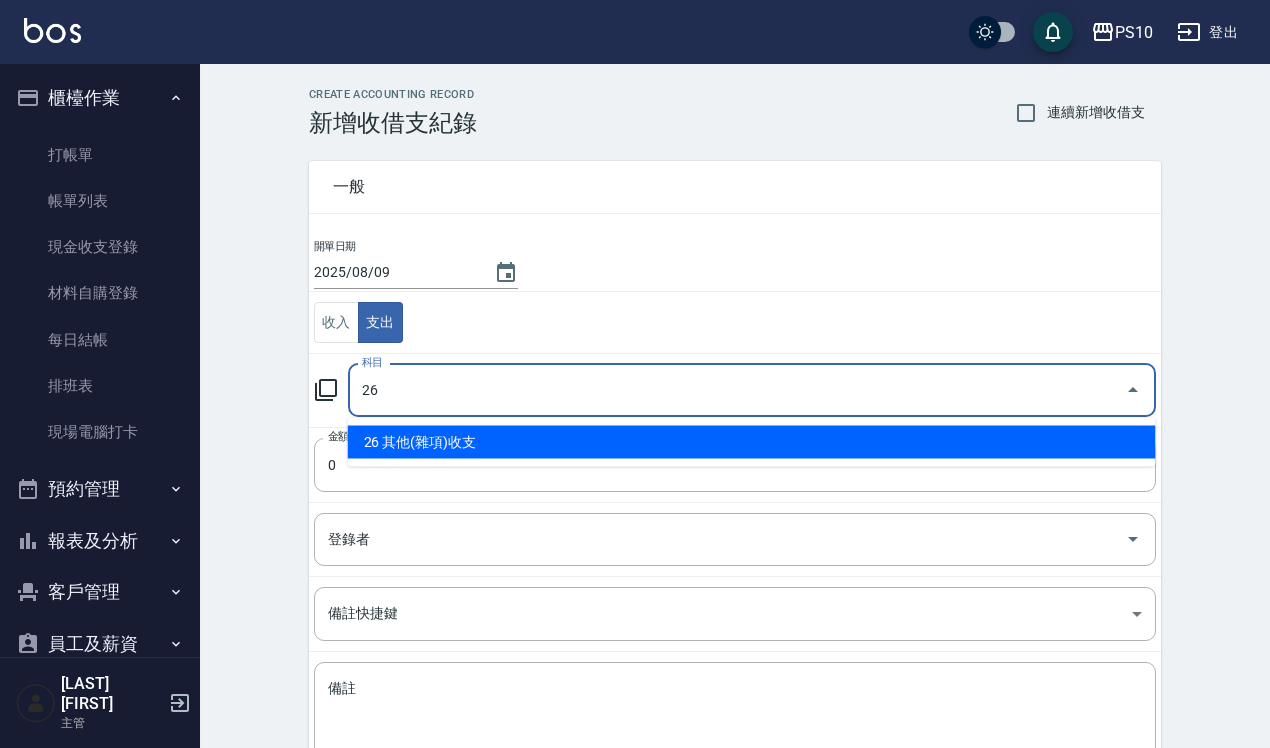type on "26 其他(雜項)收支" 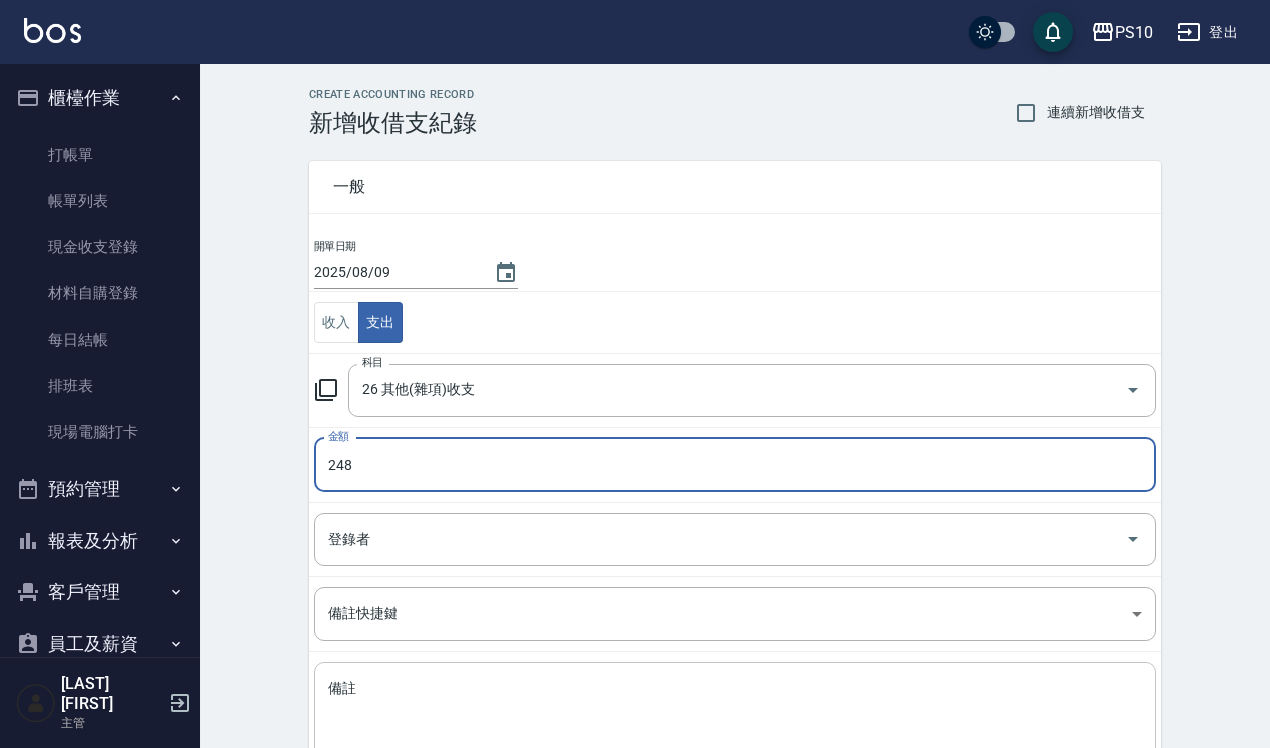 type on "248" 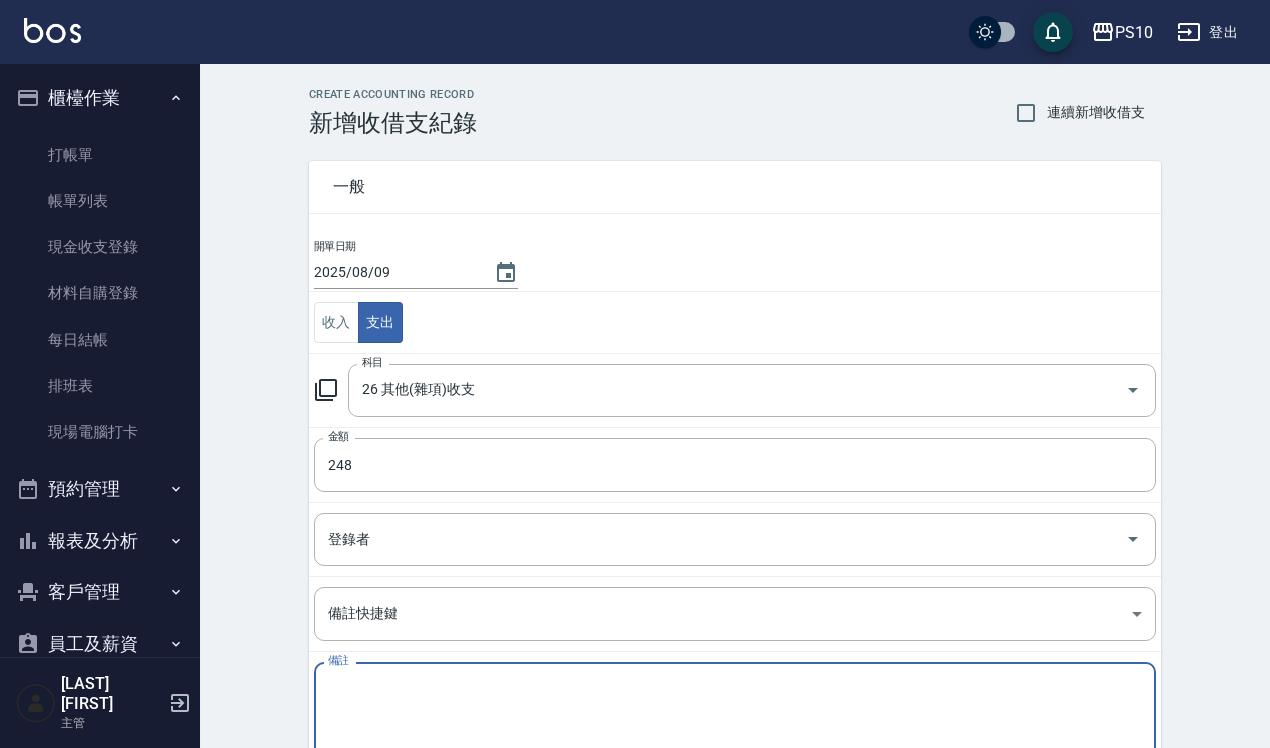 click on "備註" at bounding box center (735, 713) 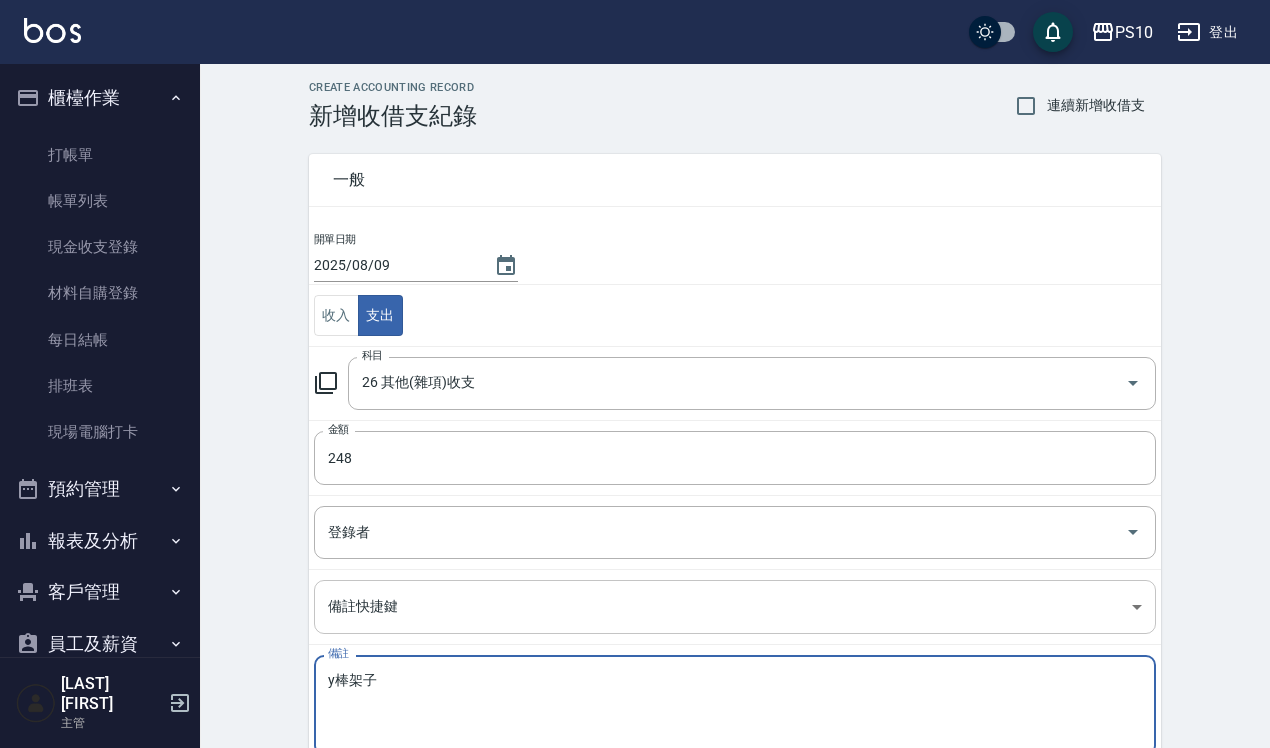 scroll, scrollTop: 136, scrollLeft: 0, axis: vertical 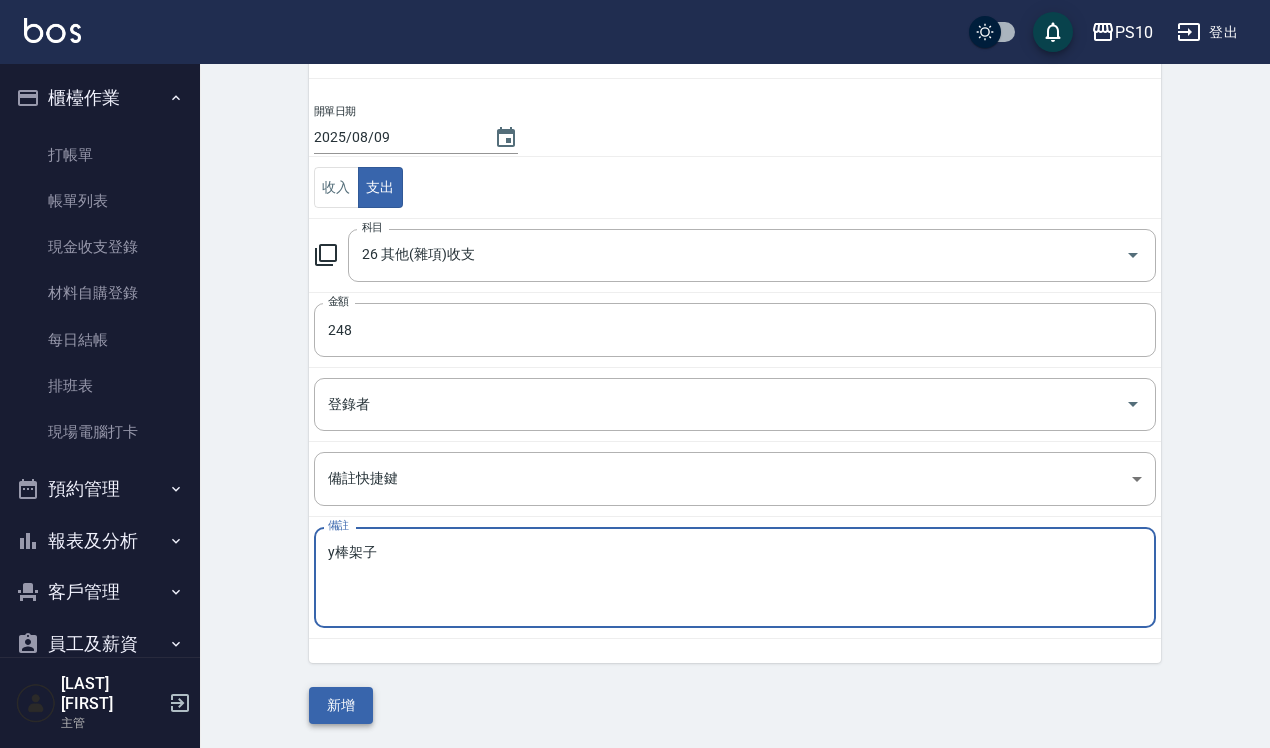 type on "y棒架子" 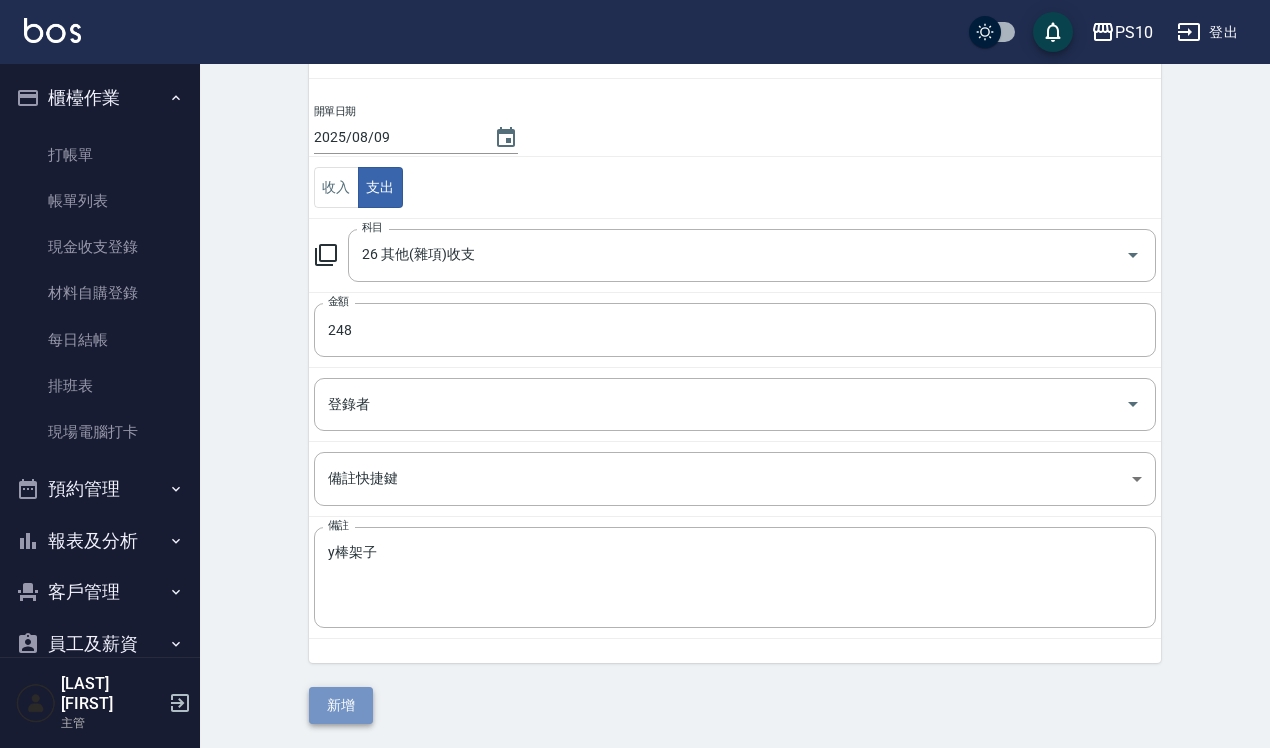 click on "新增" at bounding box center (341, 705) 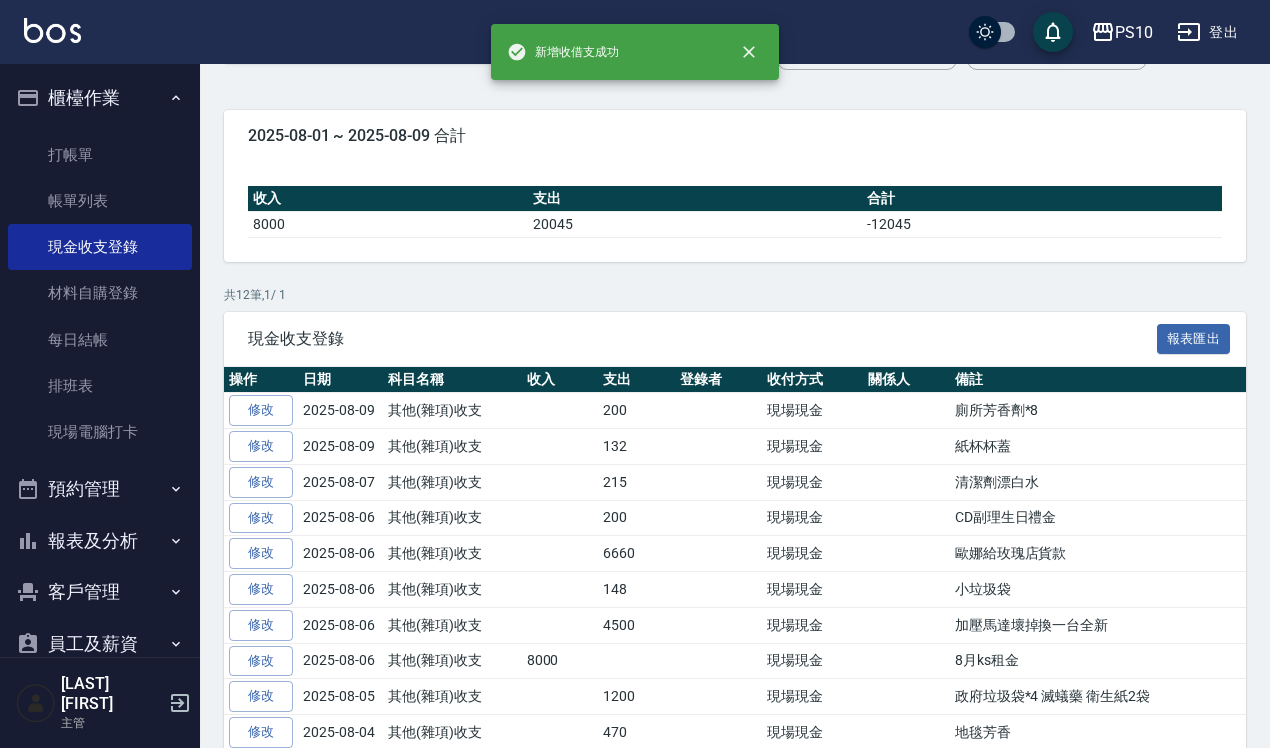 scroll, scrollTop: 0, scrollLeft: 0, axis: both 